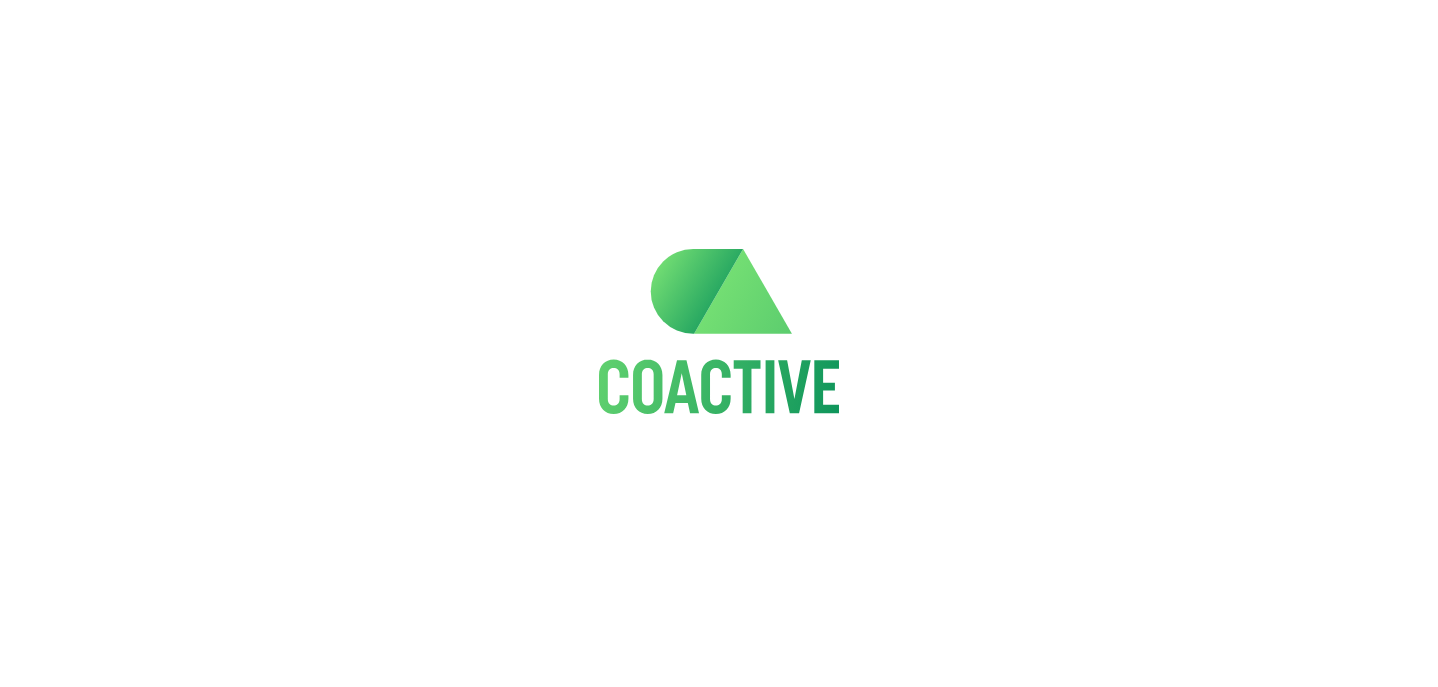 scroll, scrollTop: 0, scrollLeft: 0, axis: both 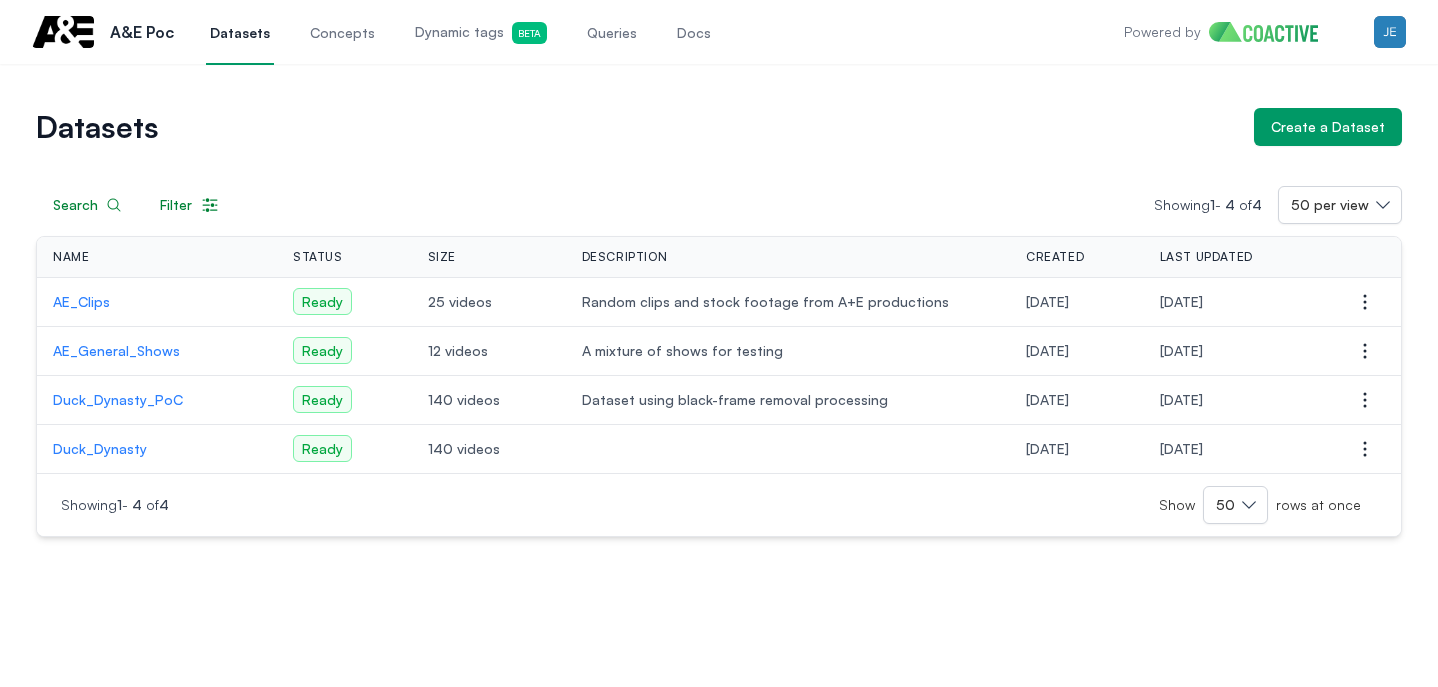 click on "Search  Filter  Showing  1  -   4   of  4 50 per view Name Status Size Description Created Last Updated Actions AE_Clips Ready 25 videos Random clips and stock footage from A+E productions [DATE] [DATE] Open options AE_General_Shows Ready 12 videos A mixture of shows for testing [DATE] [DATE] Open options Duck_Dynasty_PoC Ready 140 videos Dataset using black-frame removal processing [DATE] [DATE] Open options Duck_Dynasty Ready 140 videos [DATE] [DATE] Open options Showing  1  -   4   of  4 Show 50 rows at once" at bounding box center (719, 341) 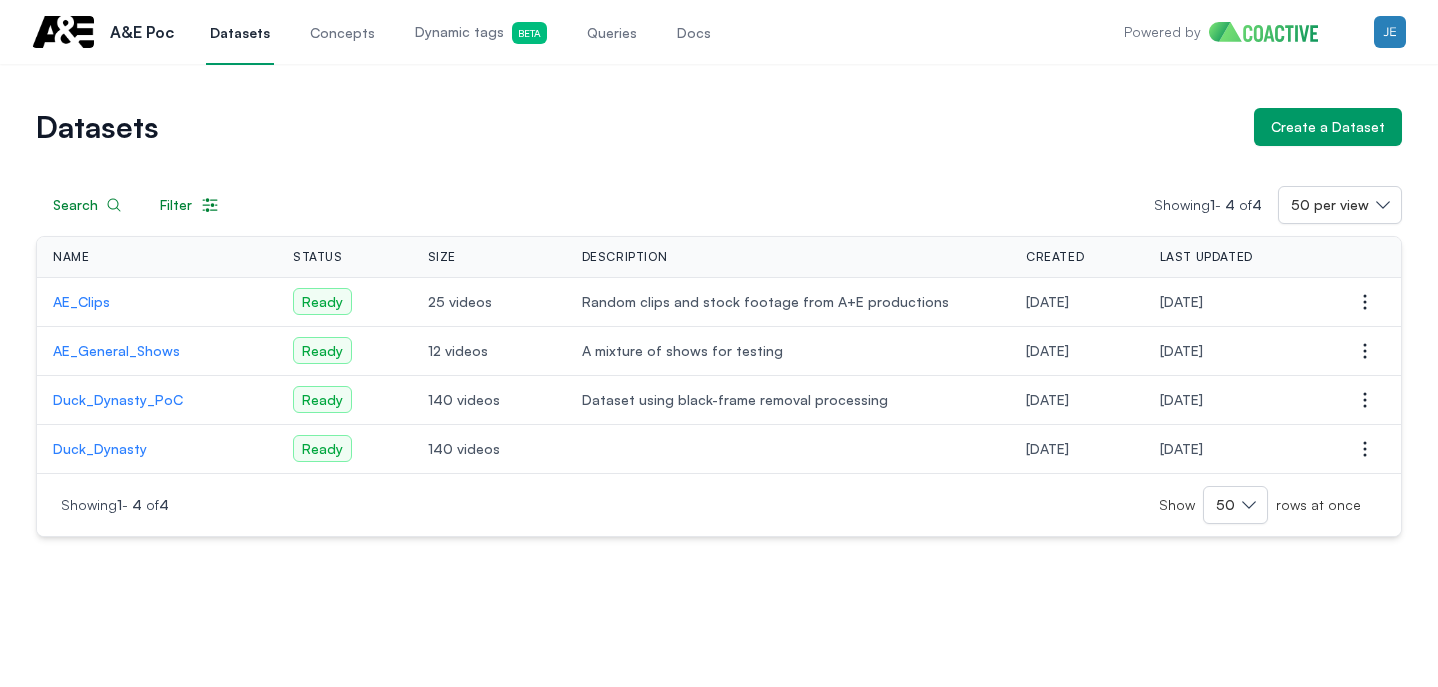 click on "AE_Clips" at bounding box center (157, 302) 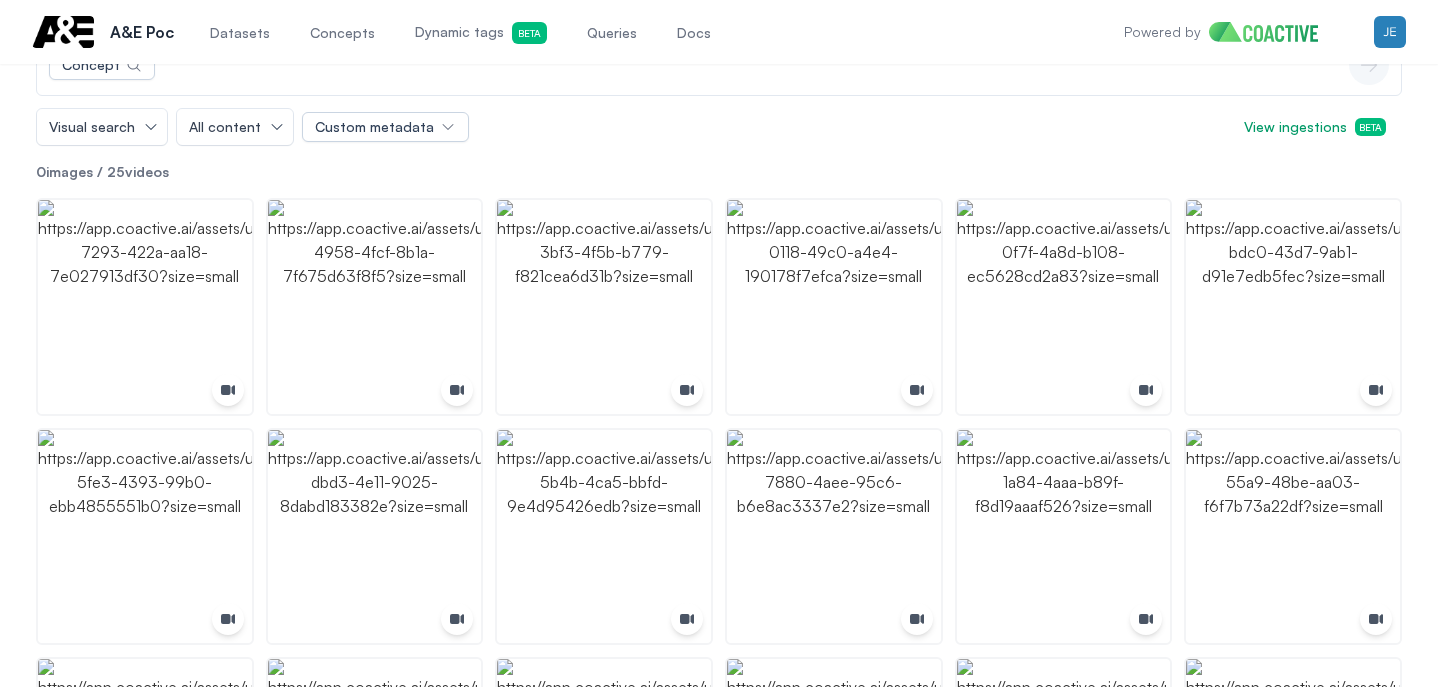 scroll, scrollTop: 385, scrollLeft: 0, axis: vertical 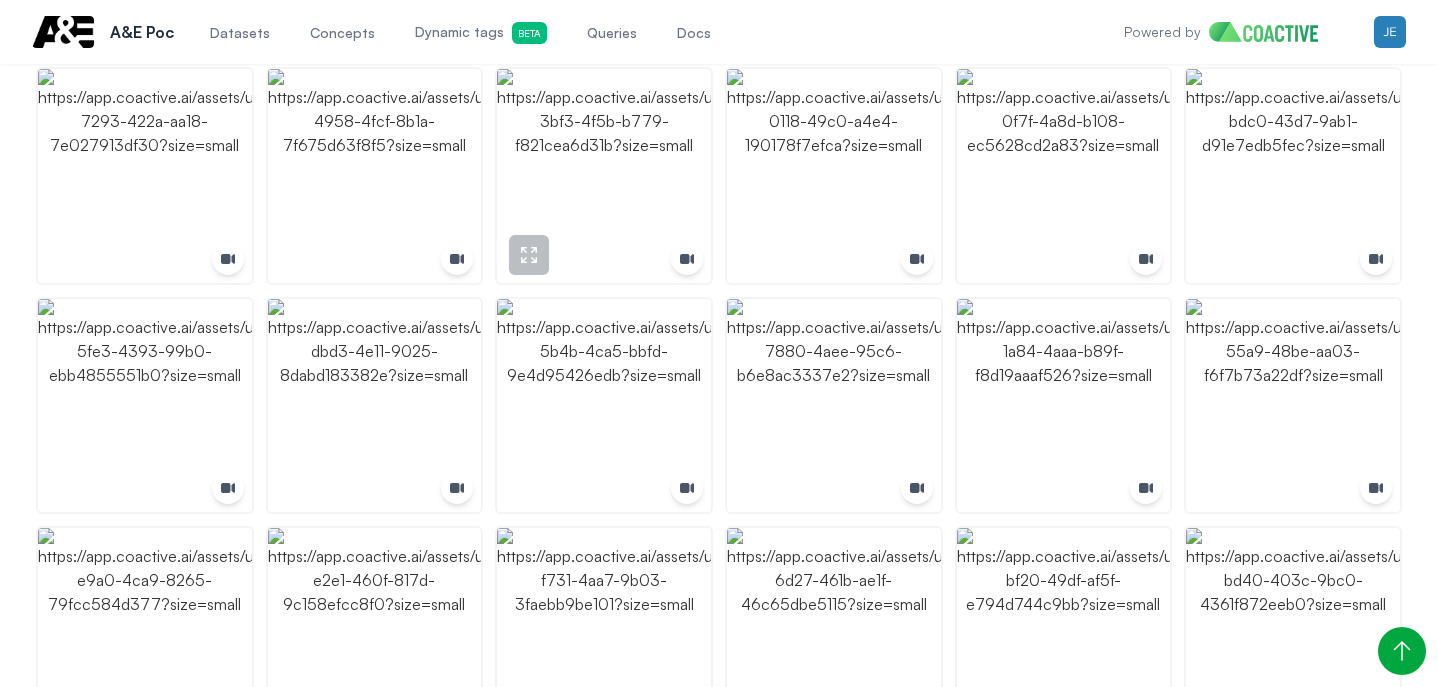 click at bounding box center [604, 176] 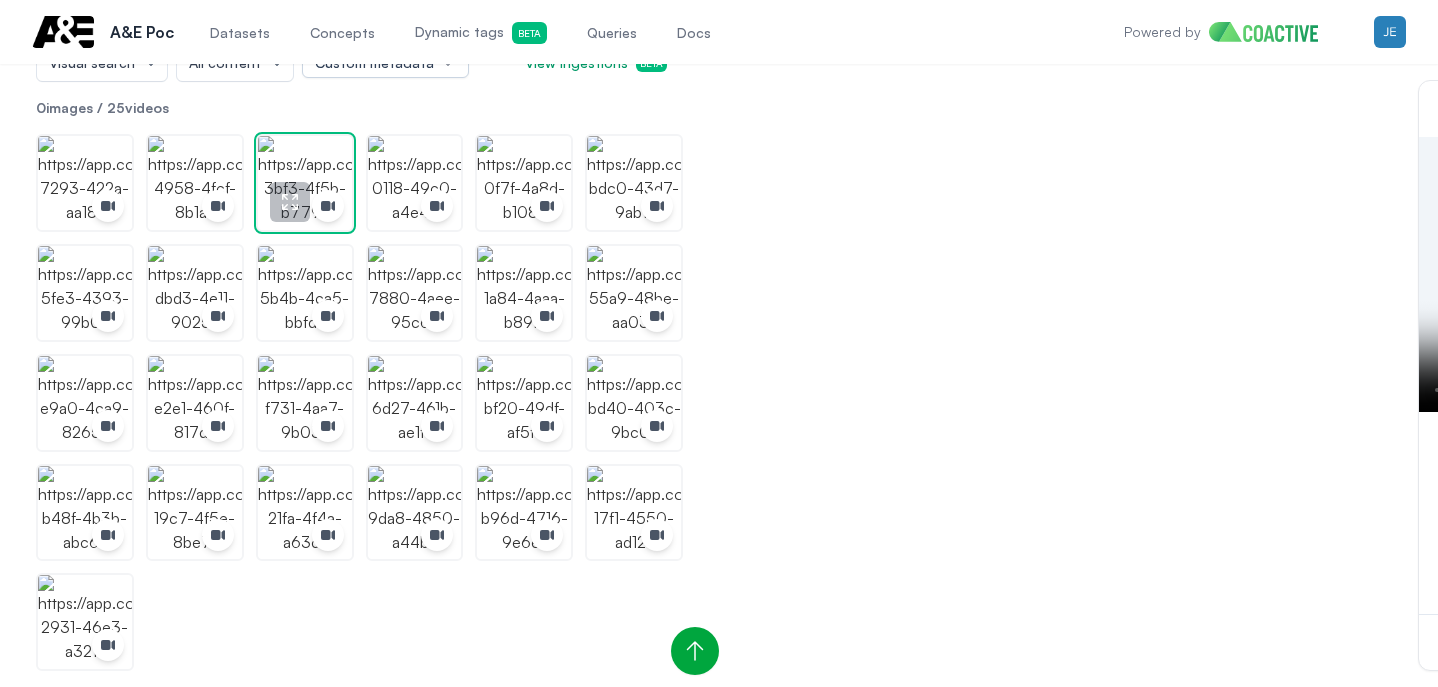 scroll, scrollTop: 318, scrollLeft: 0, axis: vertical 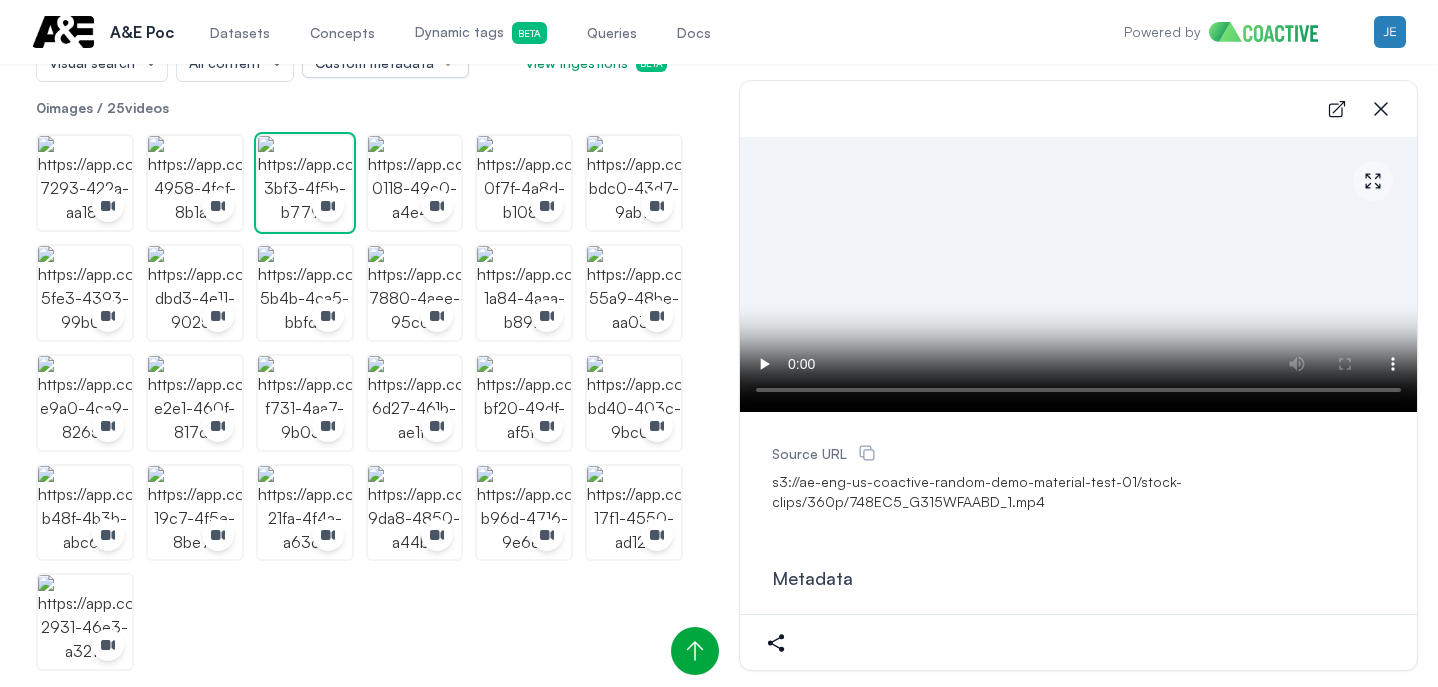 click at bounding box center [1078, 274] 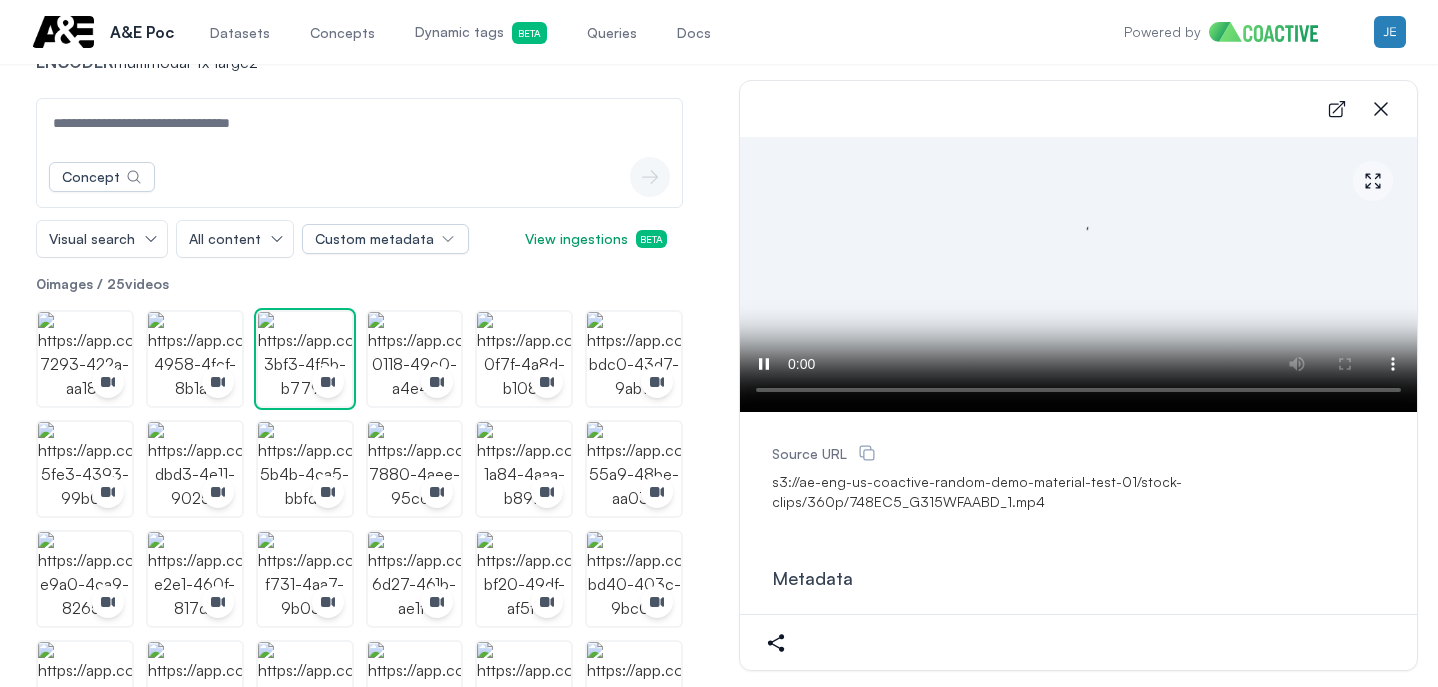 scroll, scrollTop: 140, scrollLeft: 0, axis: vertical 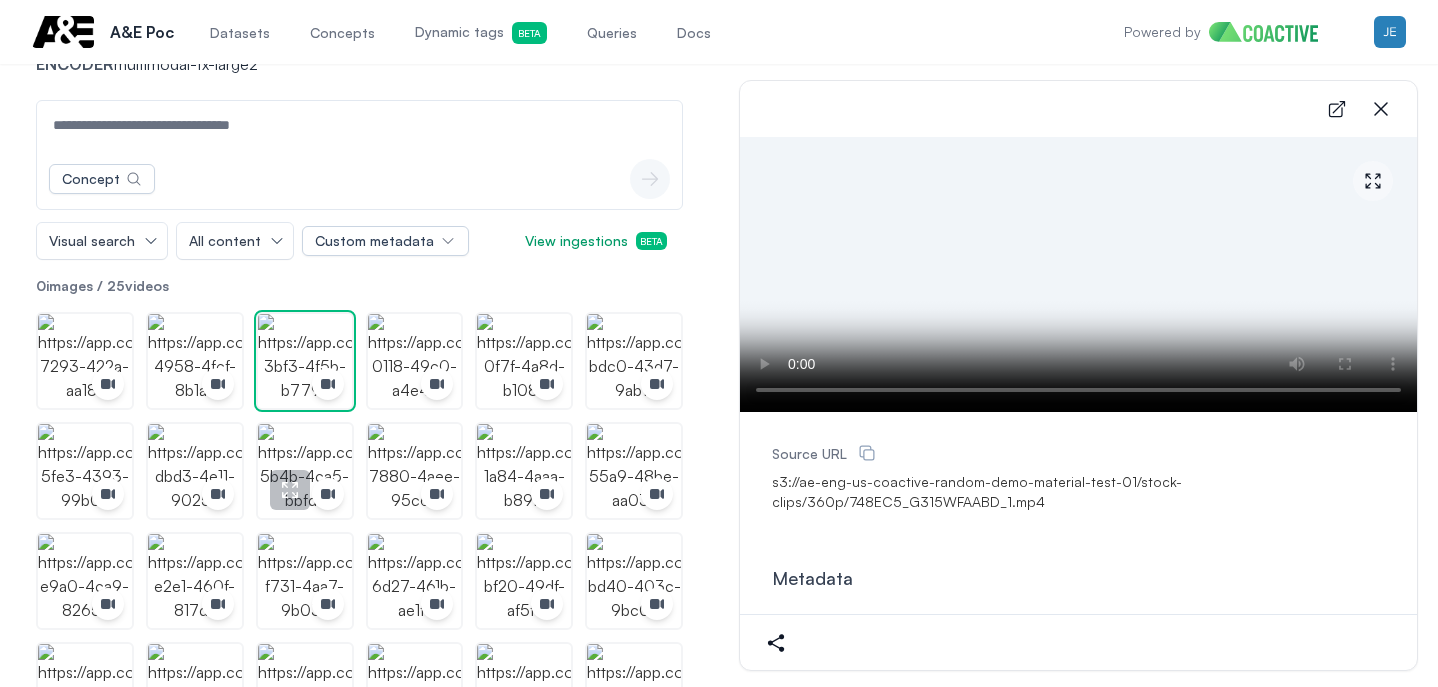 click at bounding box center (305, 471) 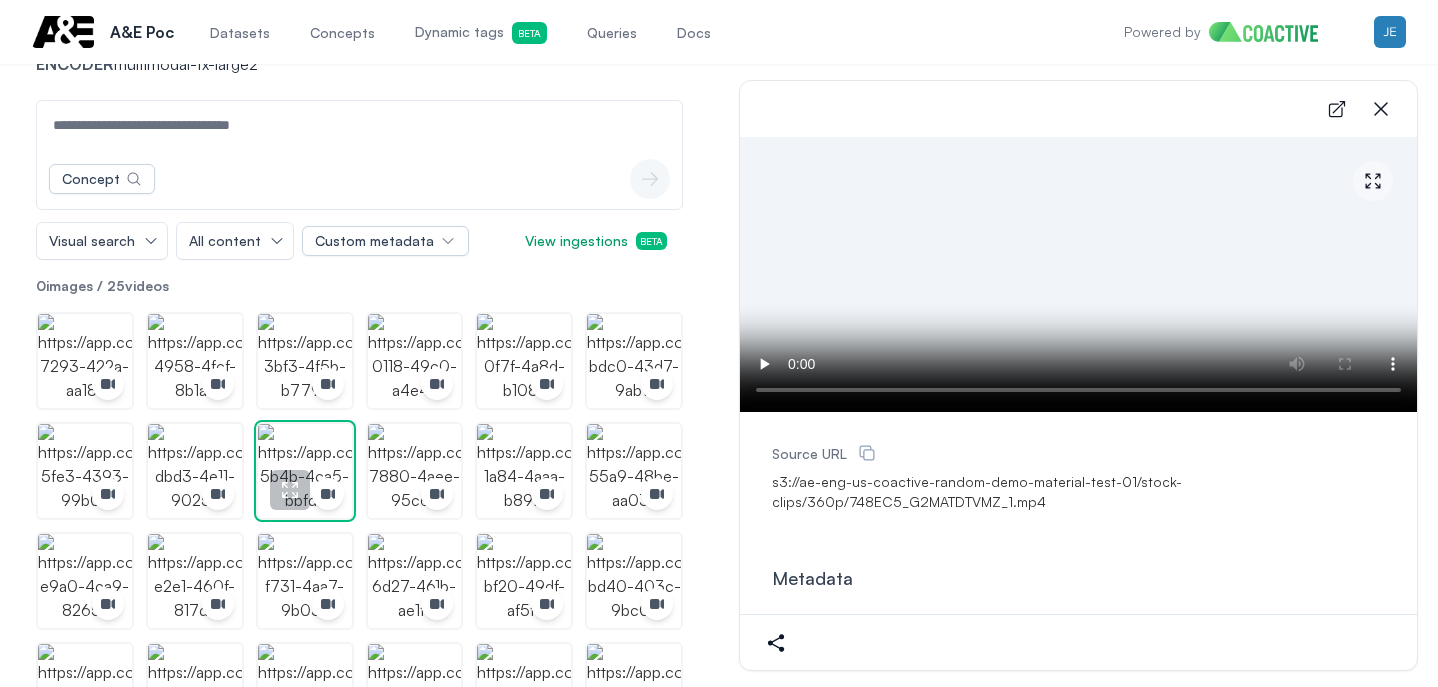click at bounding box center (305, 471) 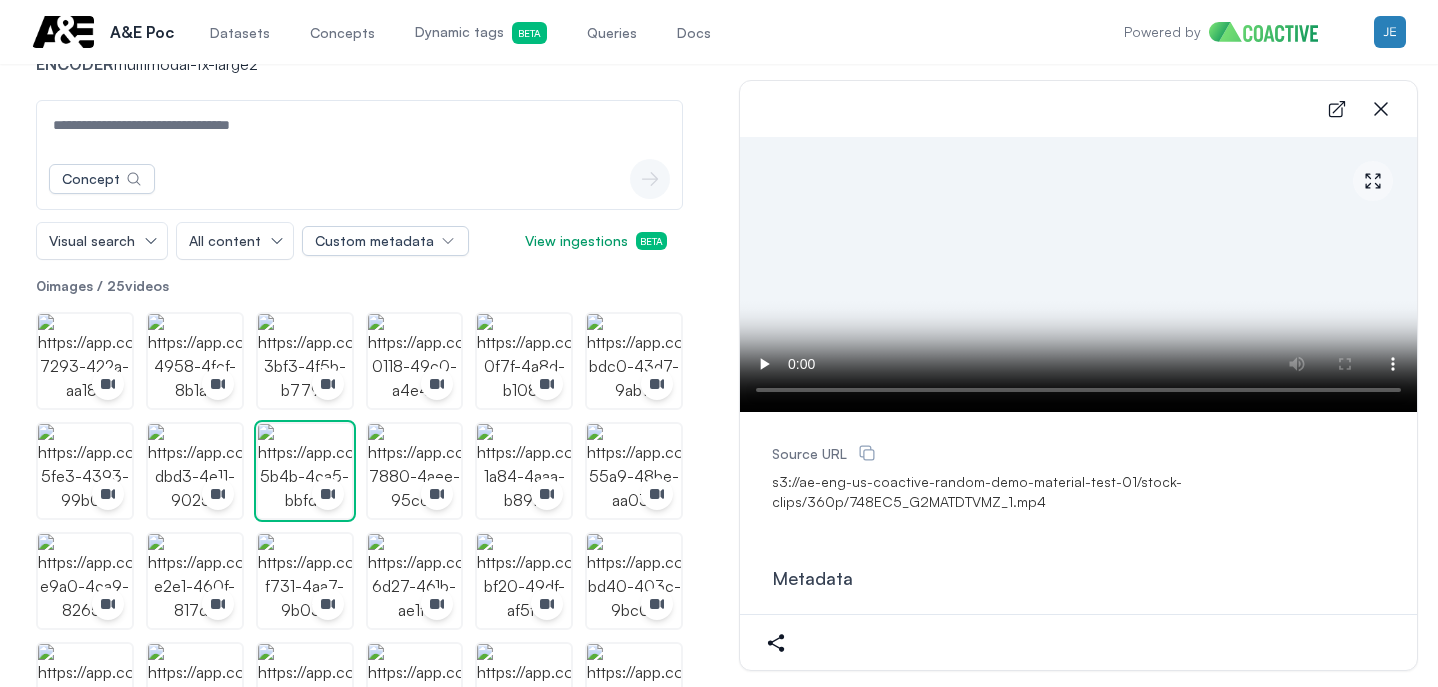 click at bounding box center [1078, 274] 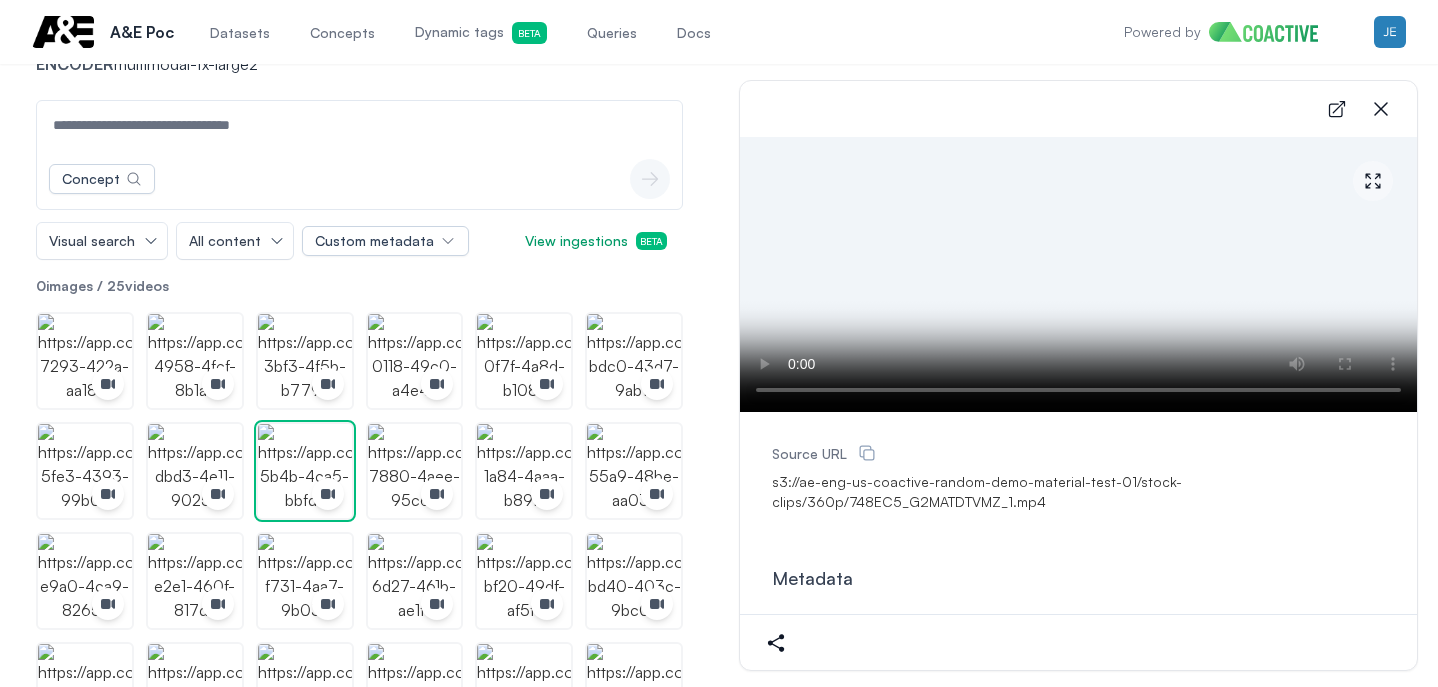 click at bounding box center [359, 125] 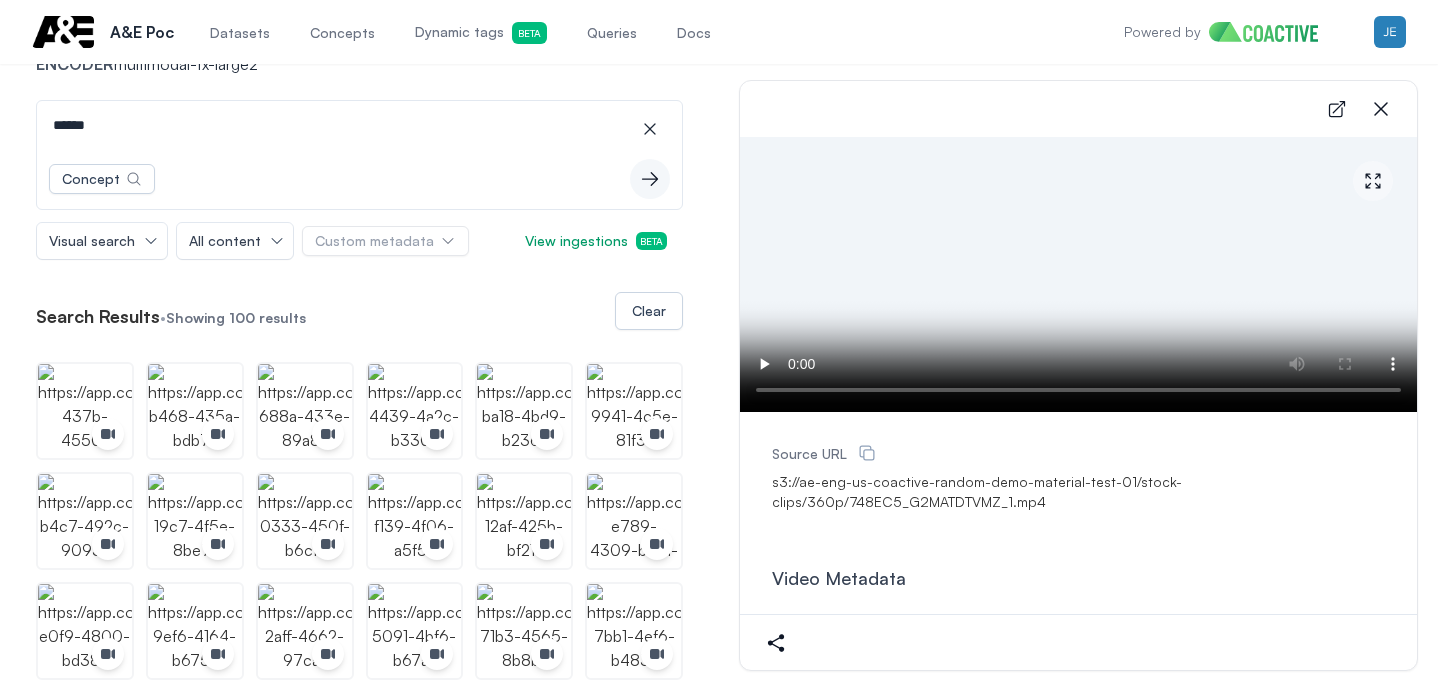 click on "******" at bounding box center [359, 125] 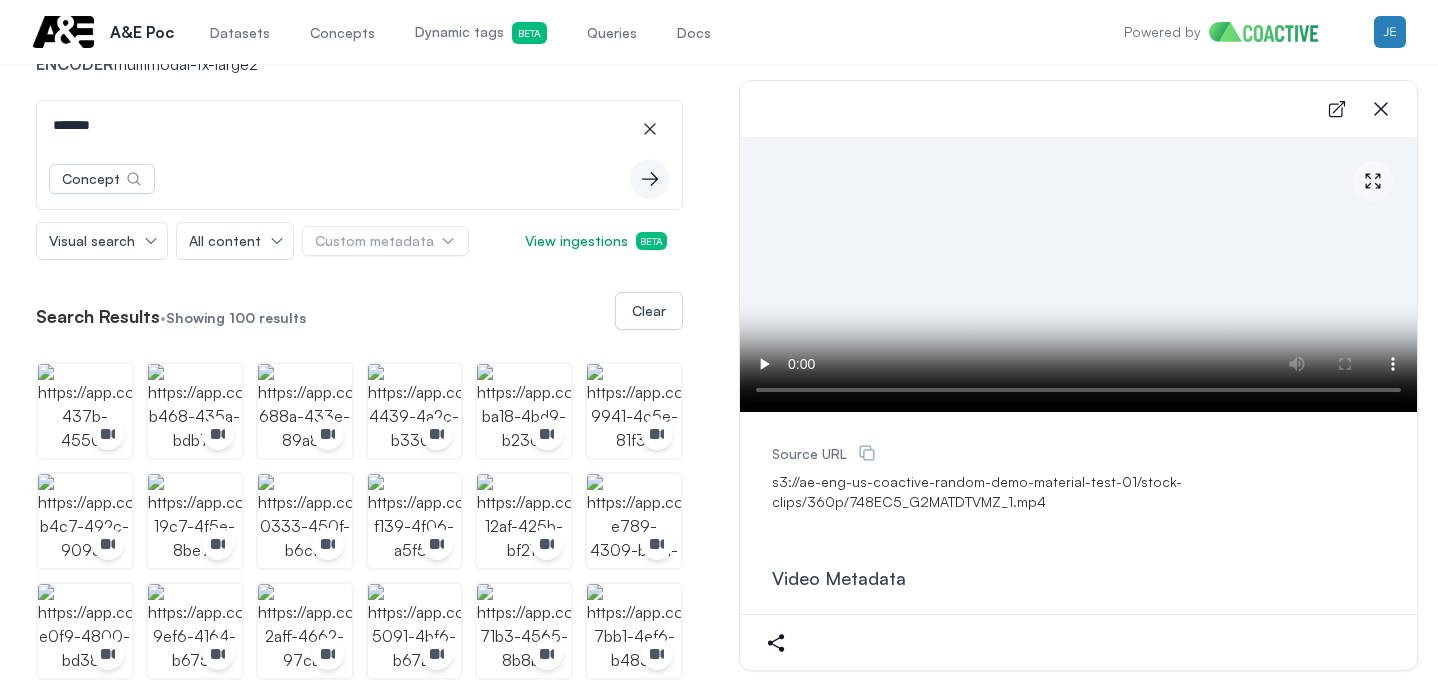 type on "*******" 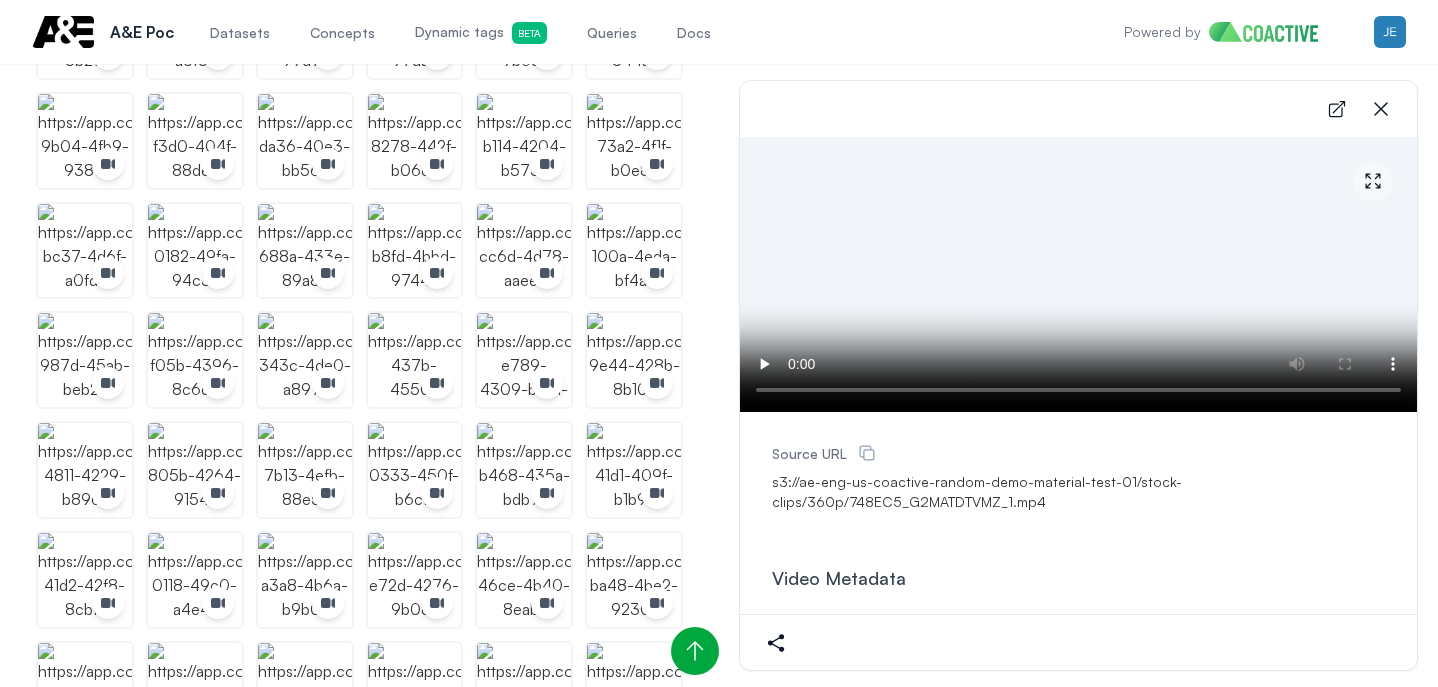 scroll, scrollTop: 640, scrollLeft: 0, axis: vertical 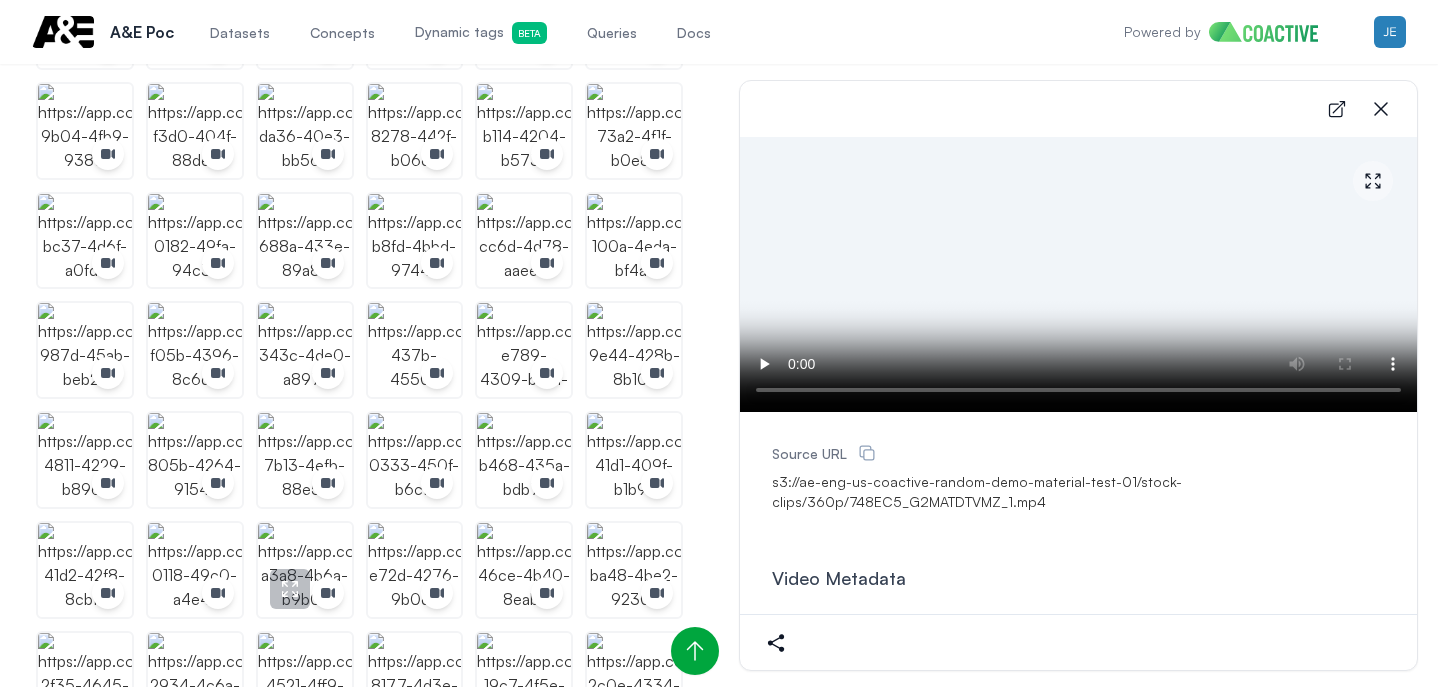 click on "icon-button" at bounding box center (290, 589) 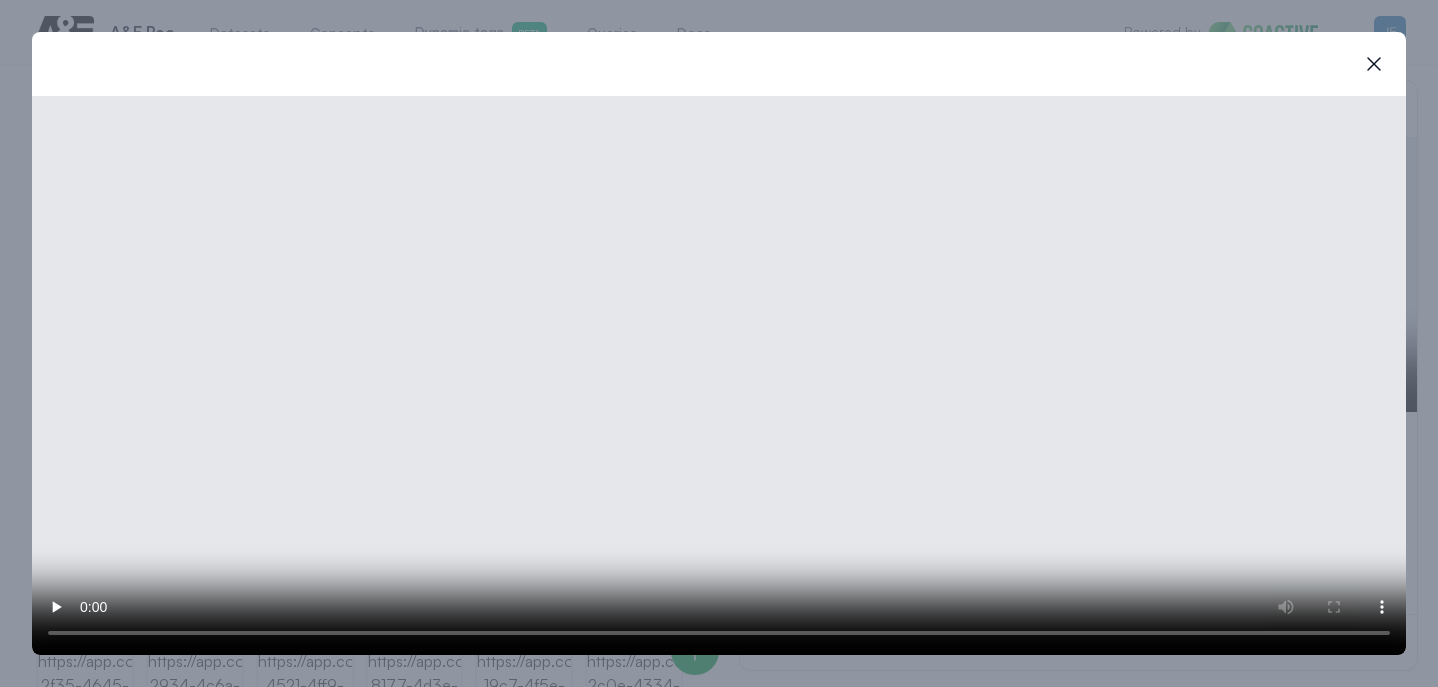 click at bounding box center (719, 375) 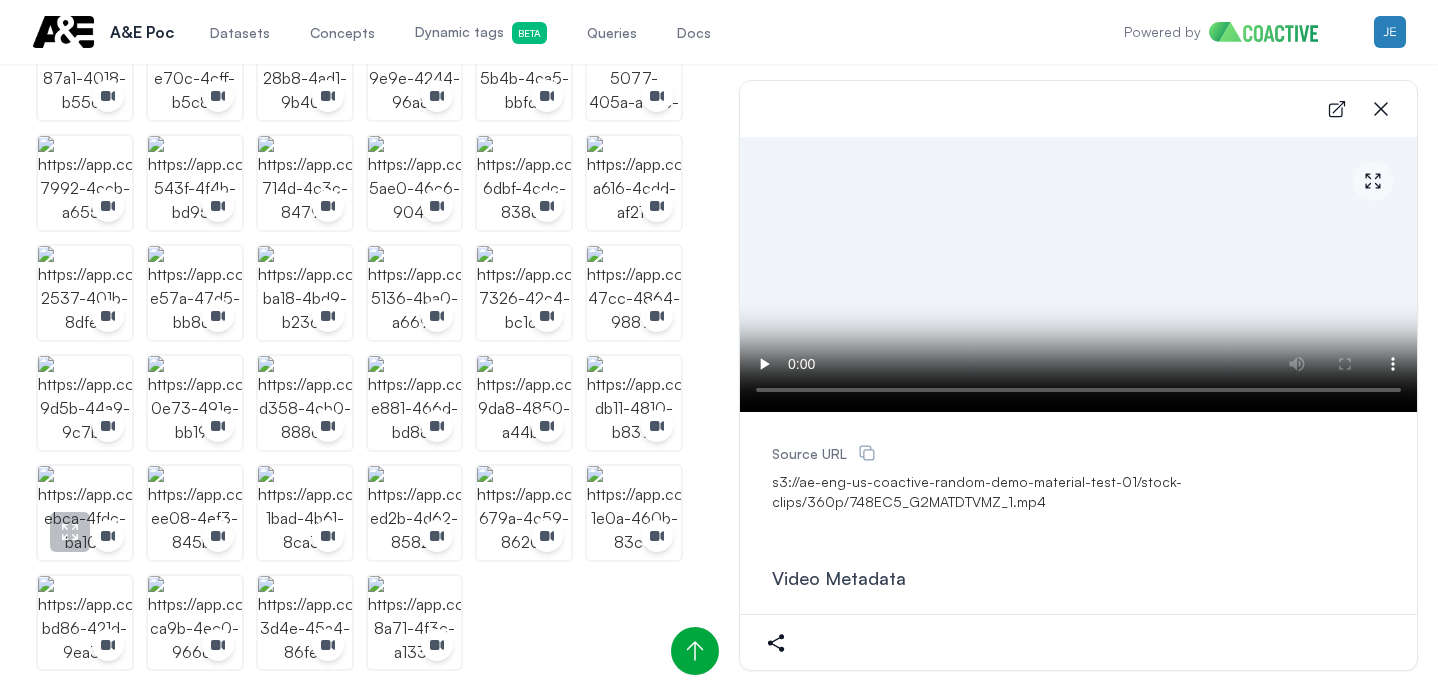 scroll, scrollTop: 1686, scrollLeft: 0, axis: vertical 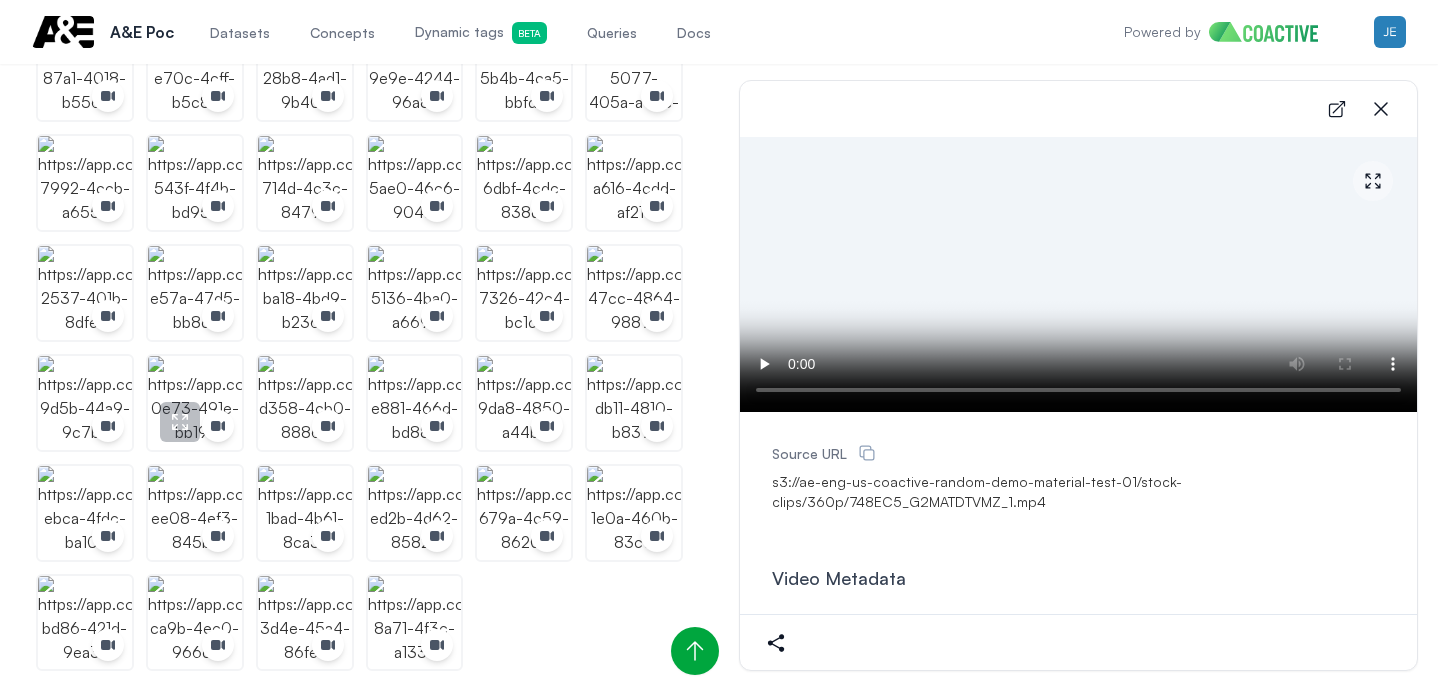 click at bounding box center [195, 403] 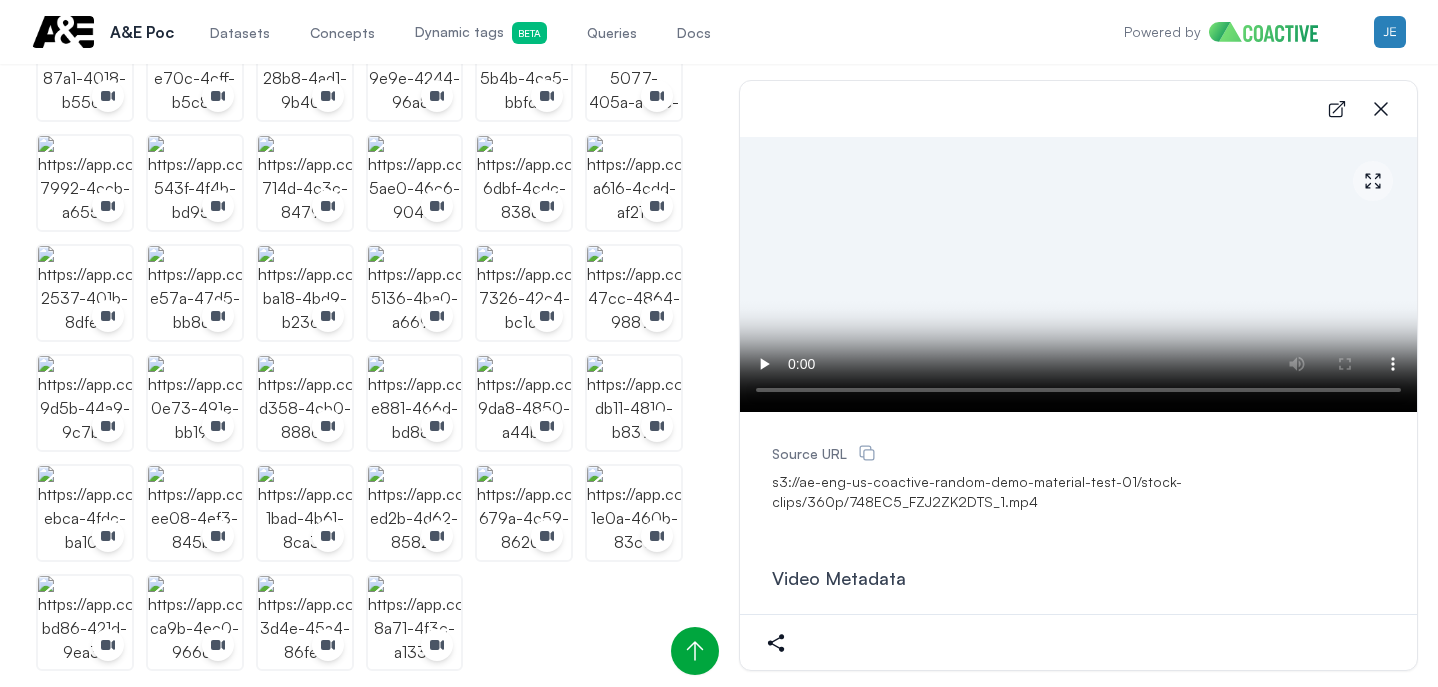 click at bounding box center (1078, 274) 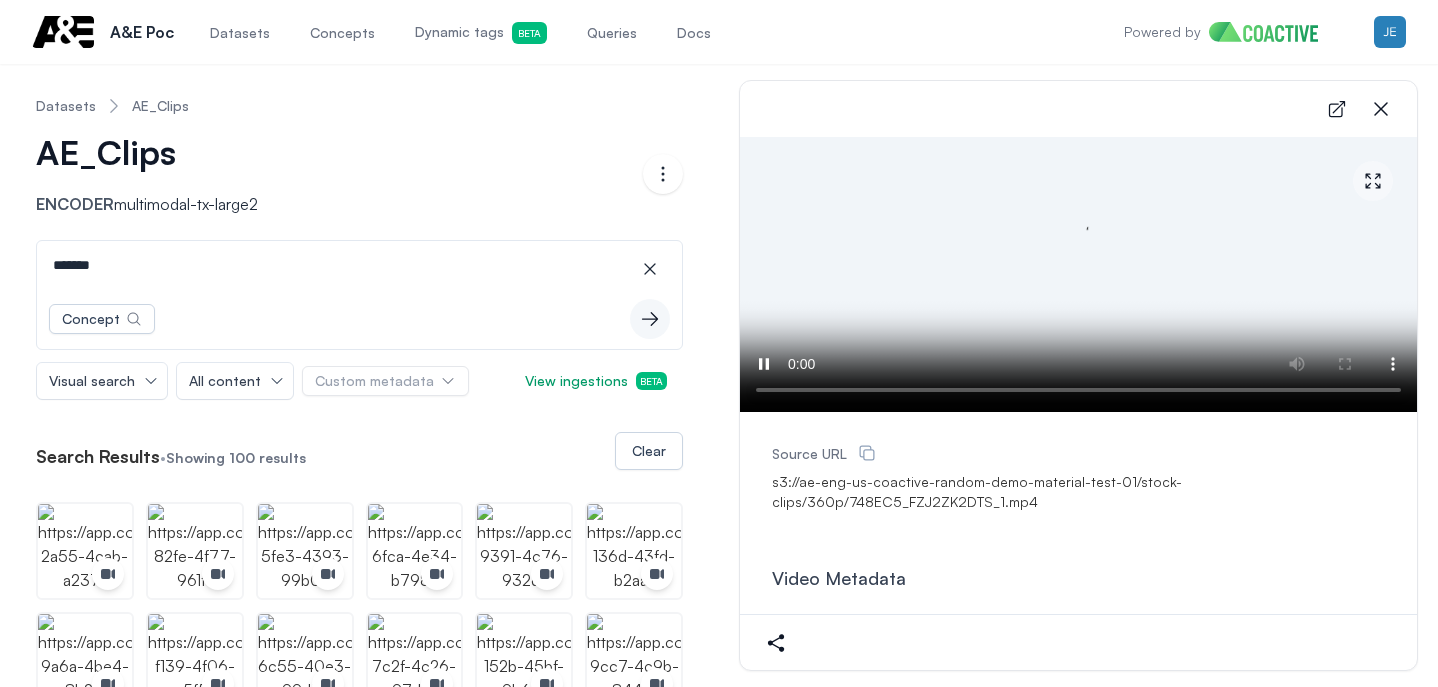 scroll, scrollTop: 0, scrollLeft: 0, axis: both 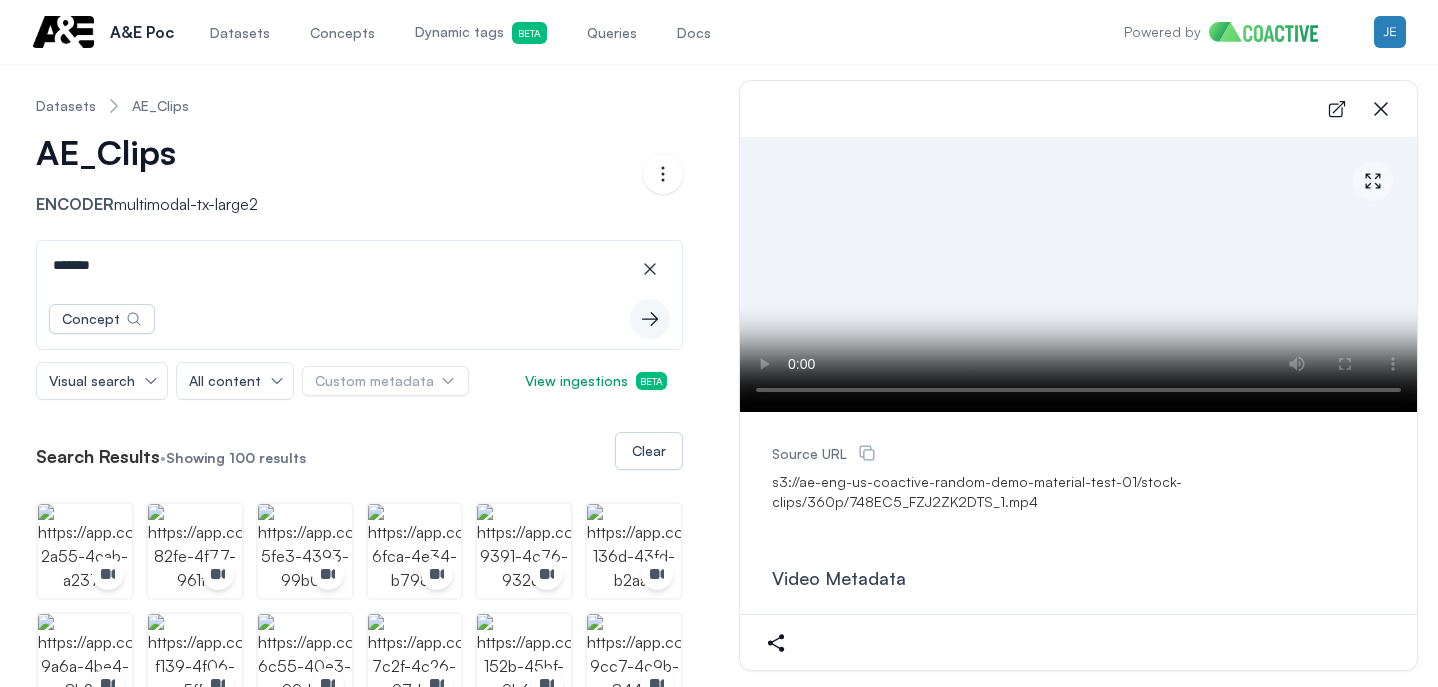 click on "Visual search" at bounding box center [102, 381] 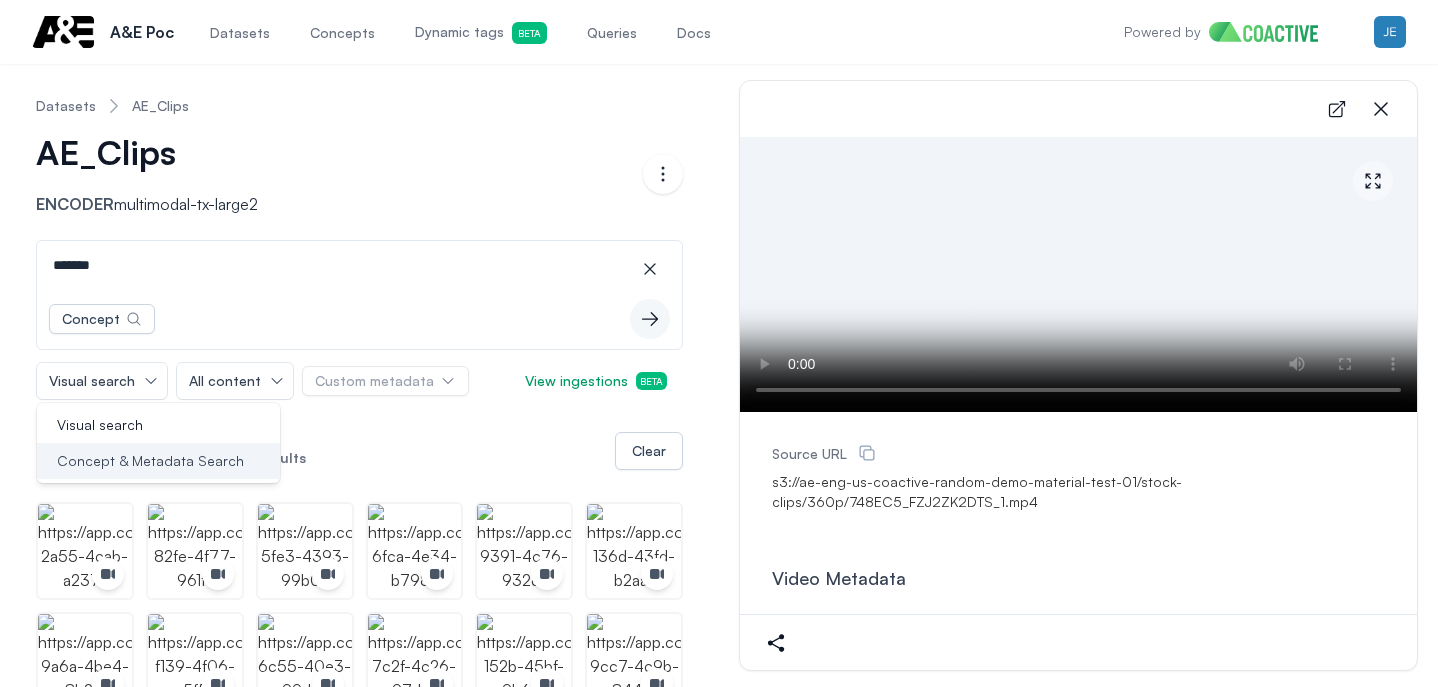 click on "Concept & Metadata Search" at bounding box center [150, 461] 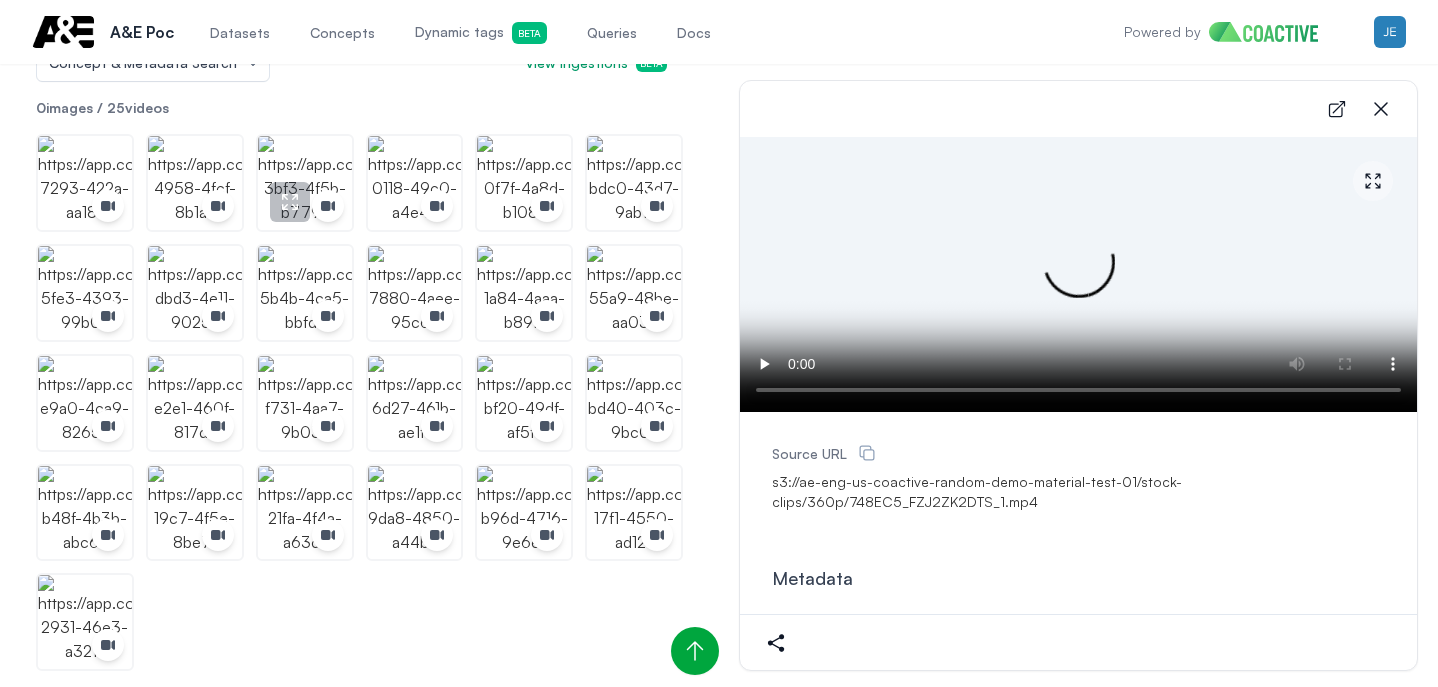 scroll, scrollTop: 306, scrollLeft: 0, axis: vertical 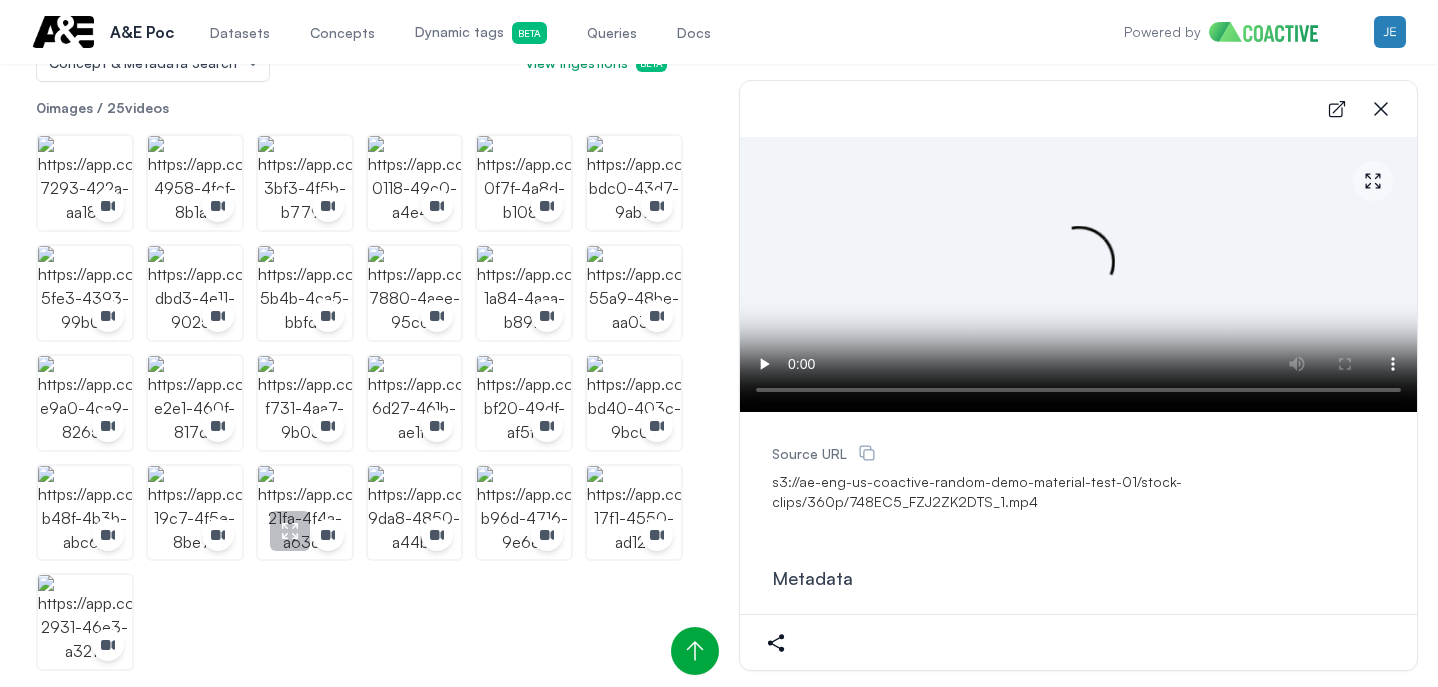 click at bounding box center (305, 513) 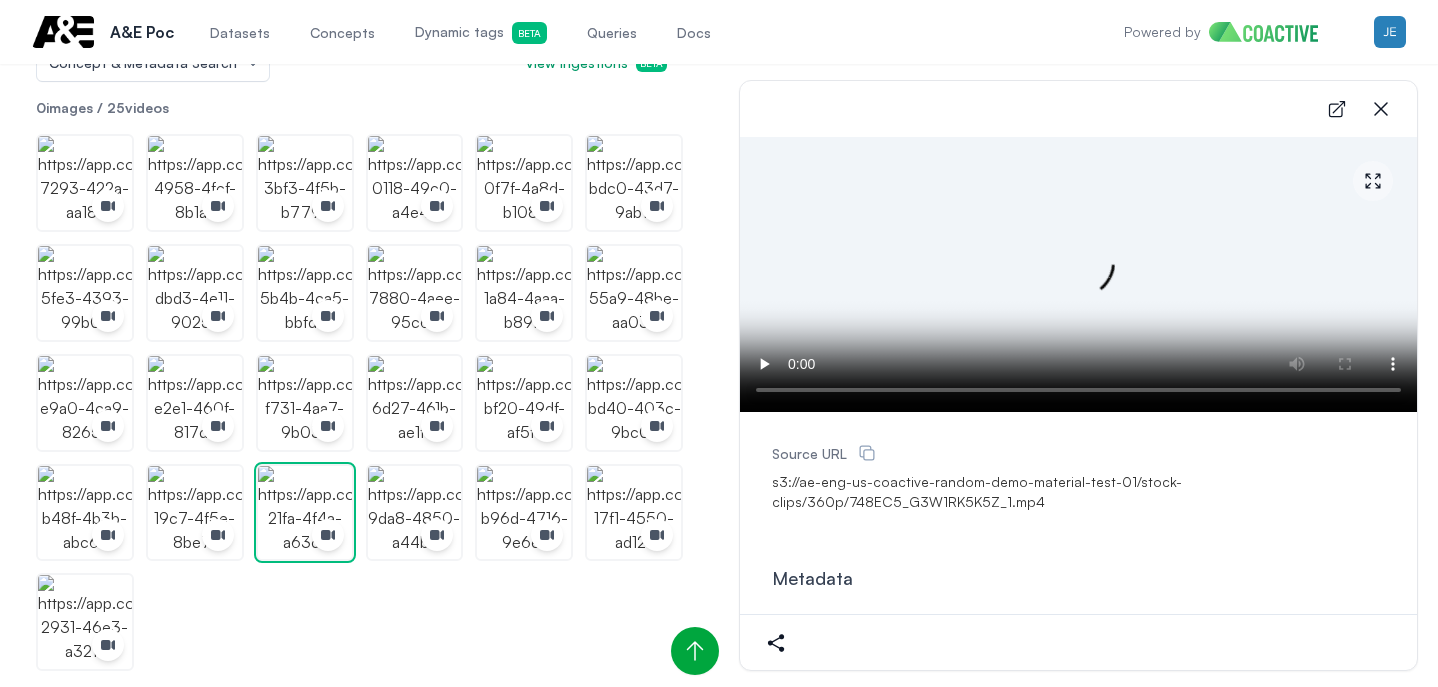 click at bounding box center (1078, 274) 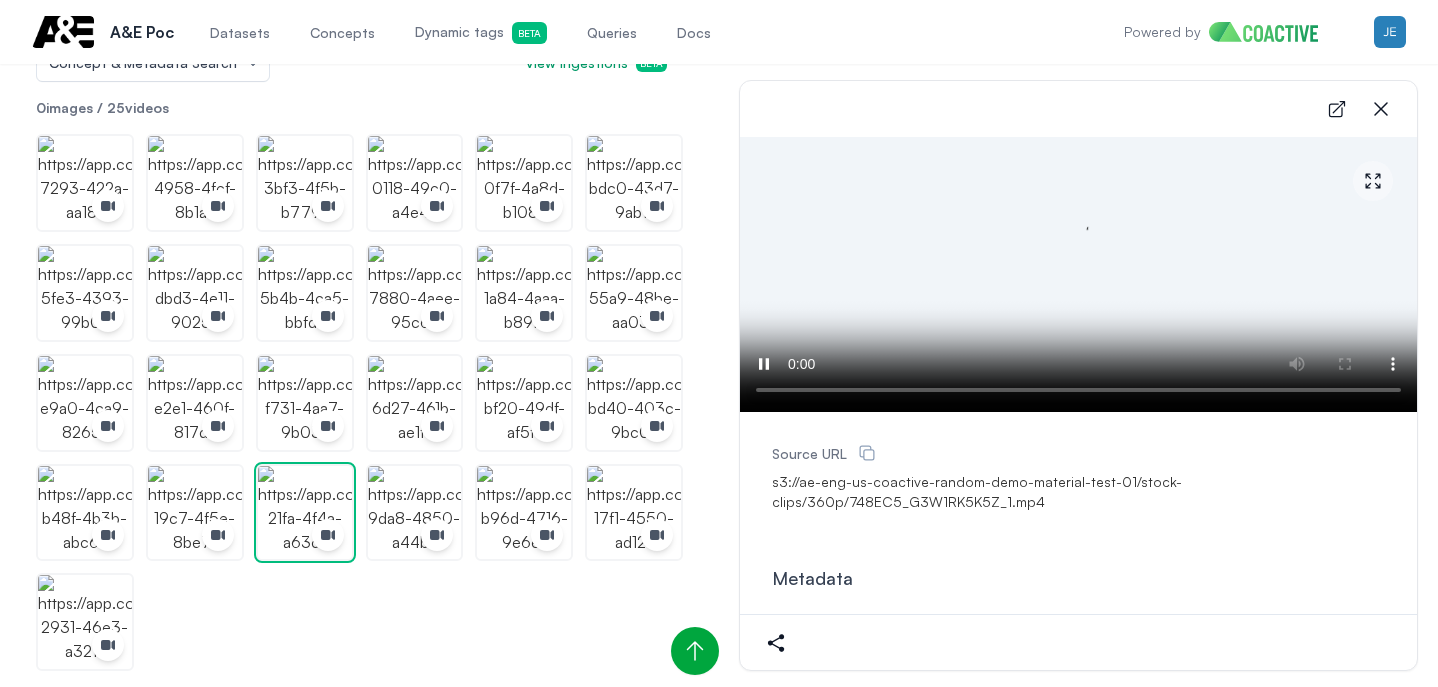 click at bounding box center [1078, 274] 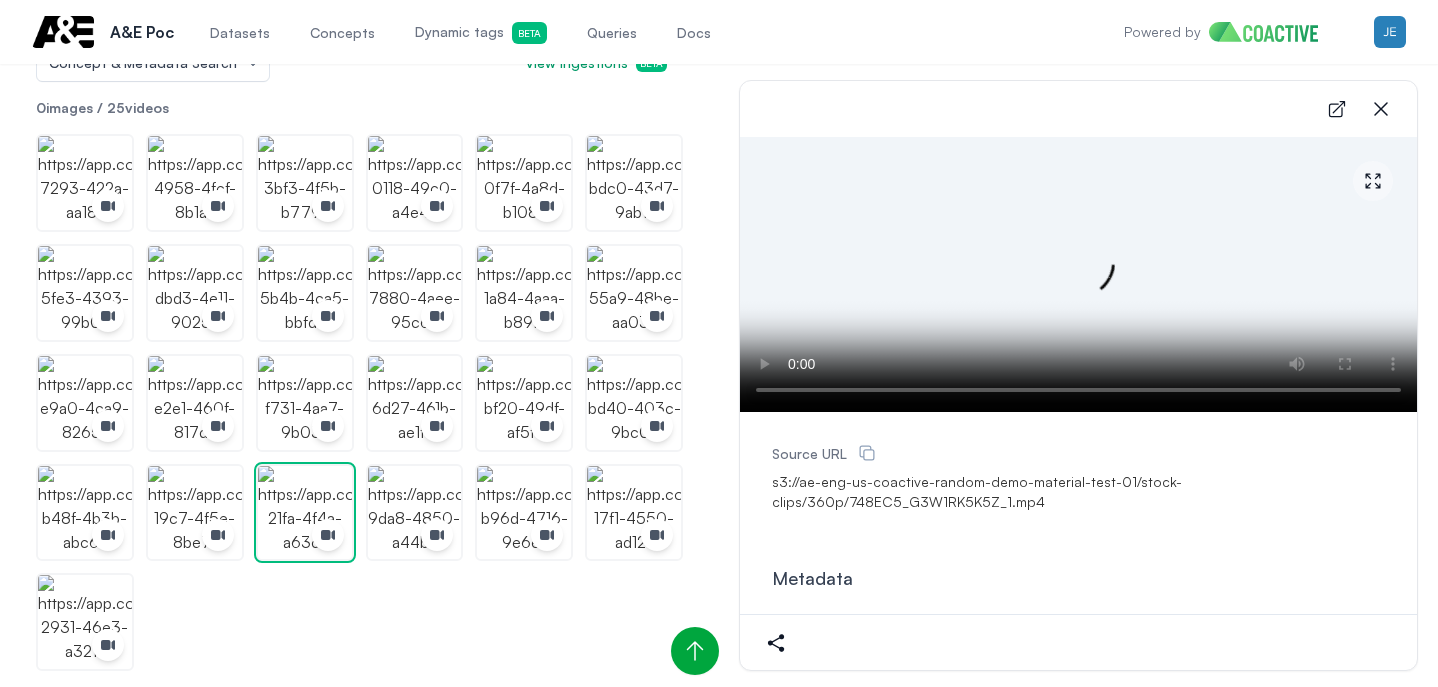 click at bounding box center (1078, 274) 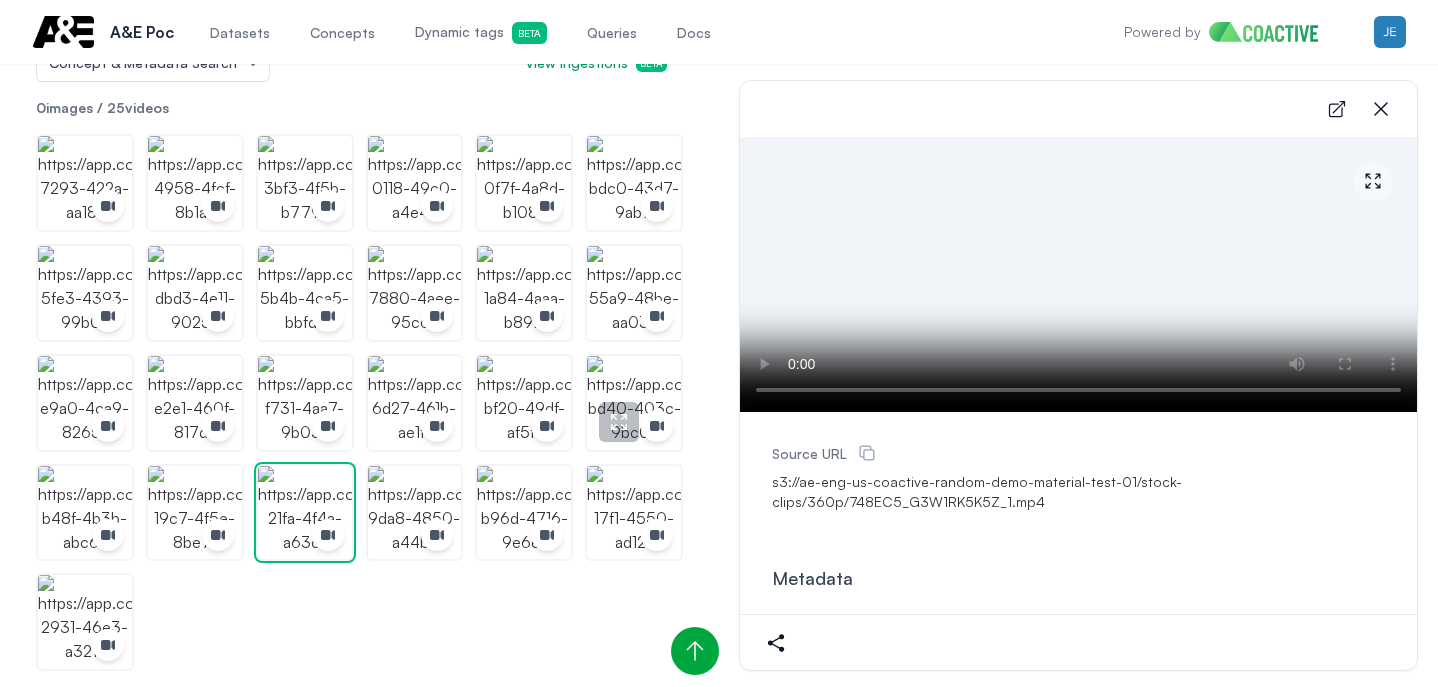 click at bounding box center [634, 403] 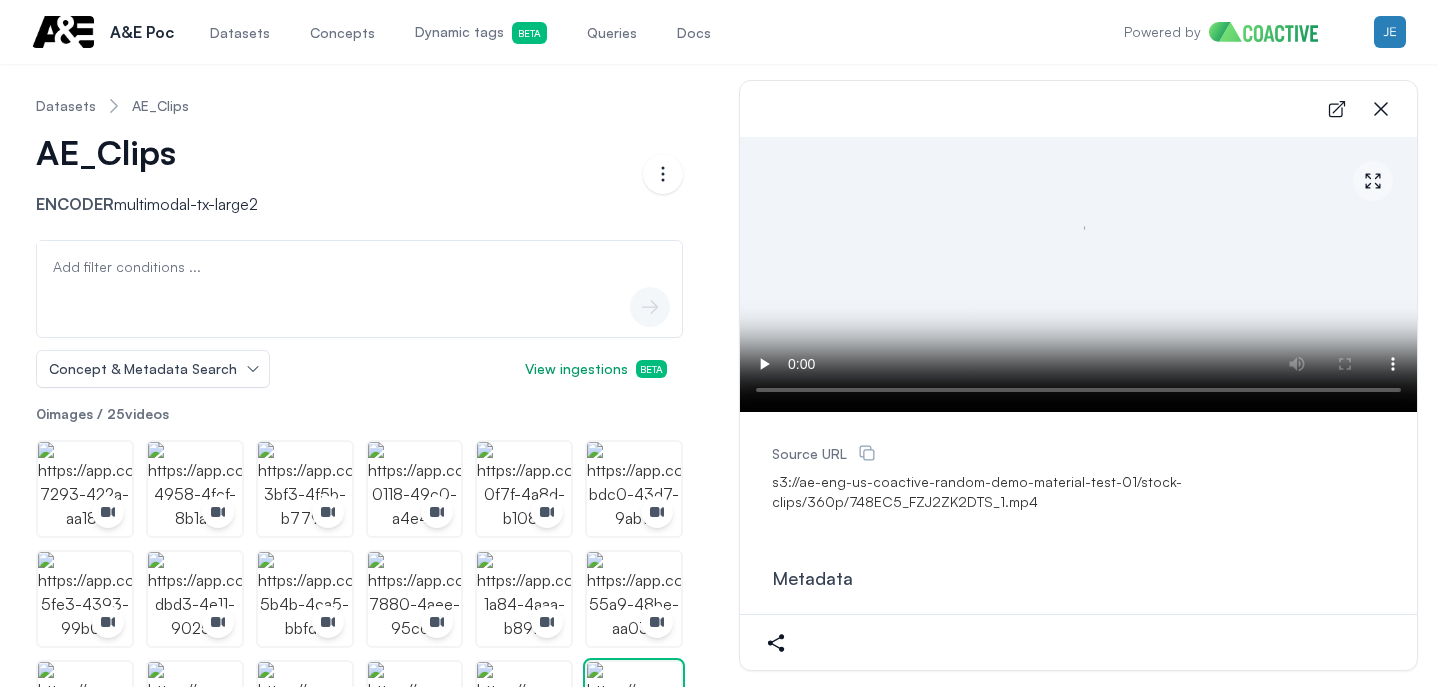 scroll, scrollTop: 0, scrollLeft: 0, axis: both 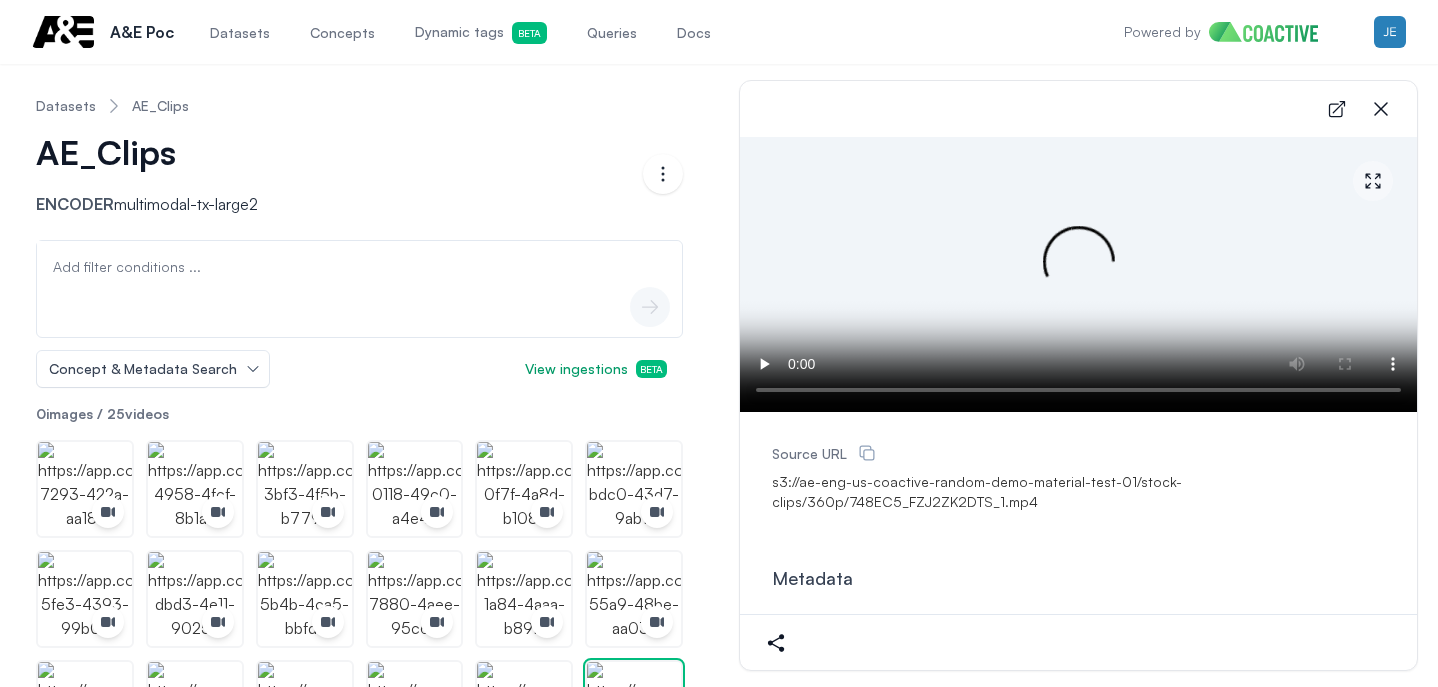 click on "Concept & Metadata Search" at bounding box center [153, 369] 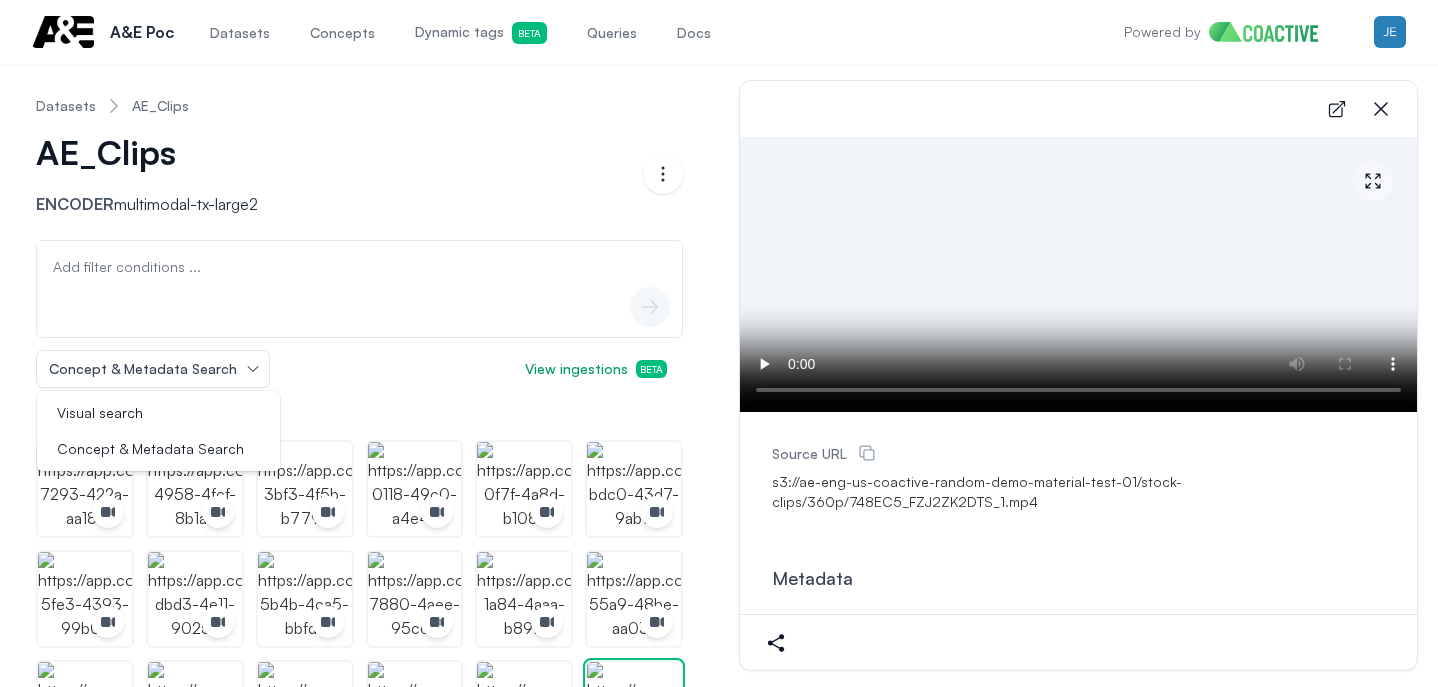 click on "Add filter conditions ..." at bounding box center [359, 259] 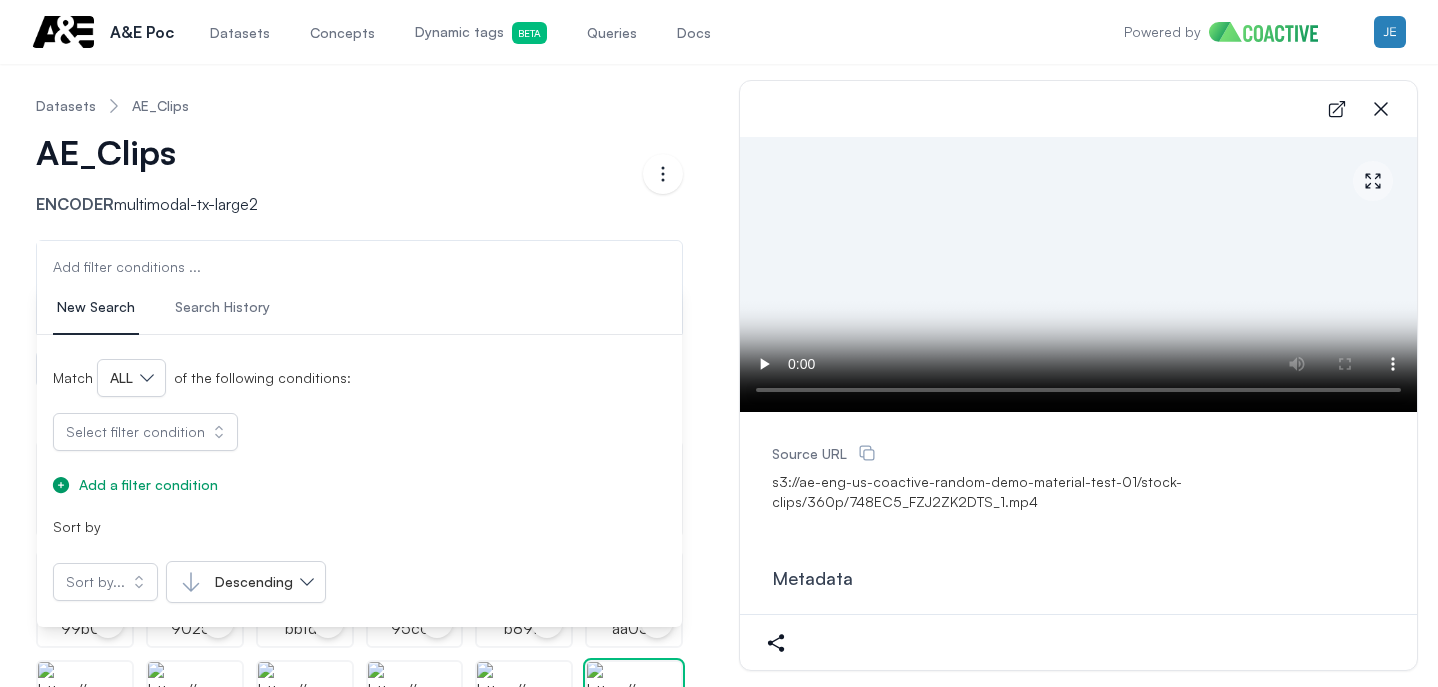 click on "Add filter conditions ..." at bounding box center (359, 259) 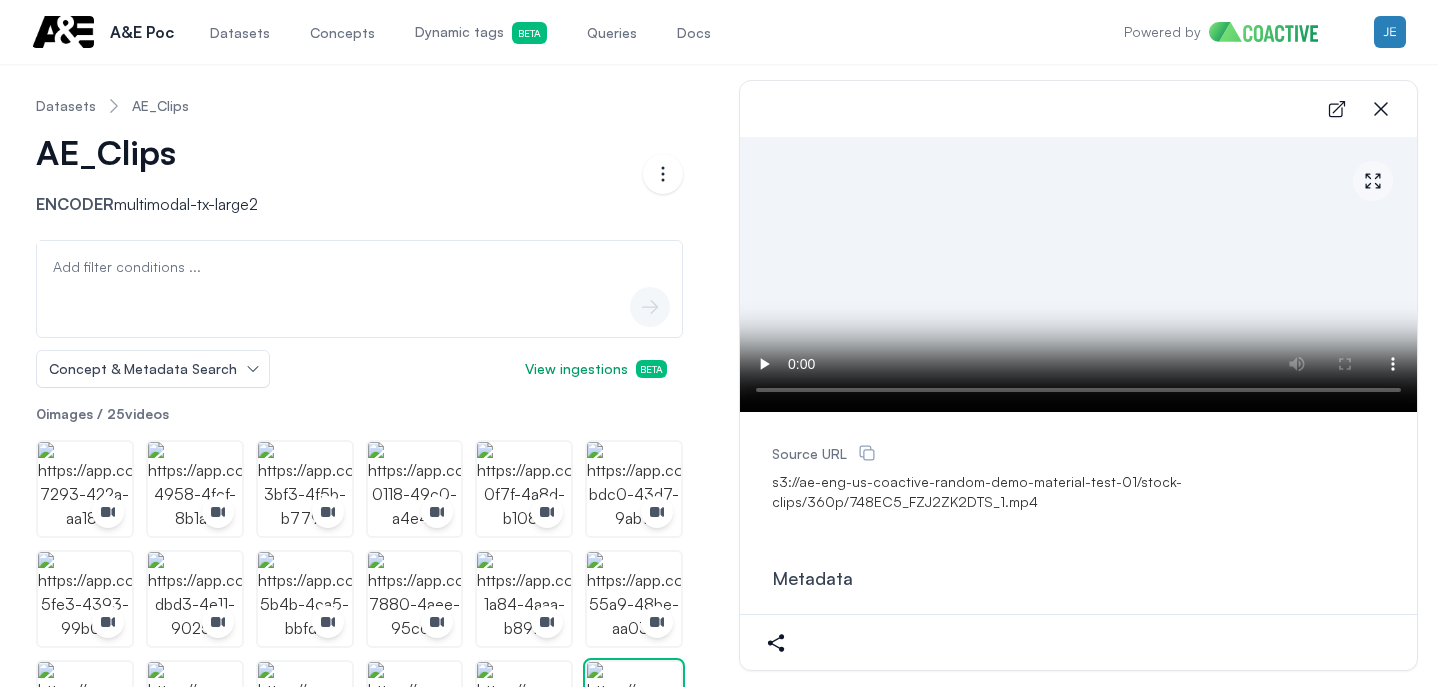 click on "View ingestions Beta" at bounding box center [596, 369] 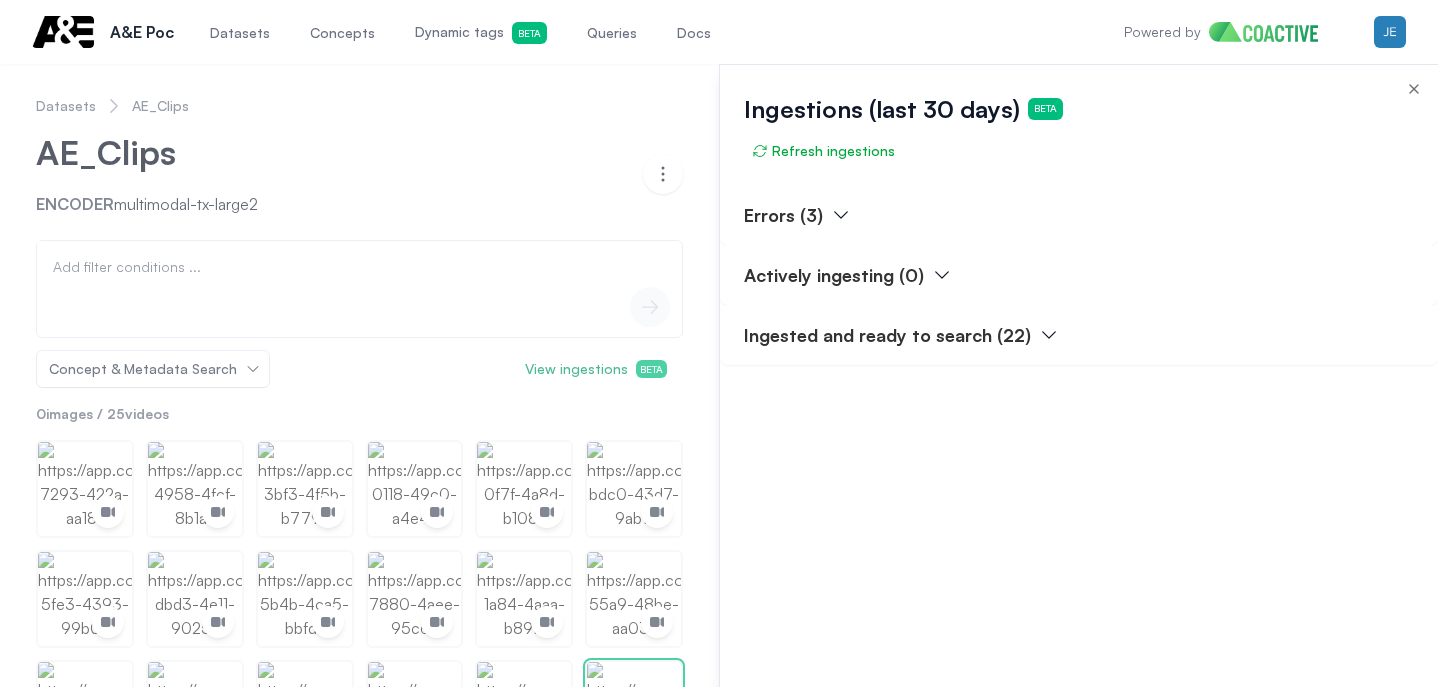click at bounding box center [719, 375] 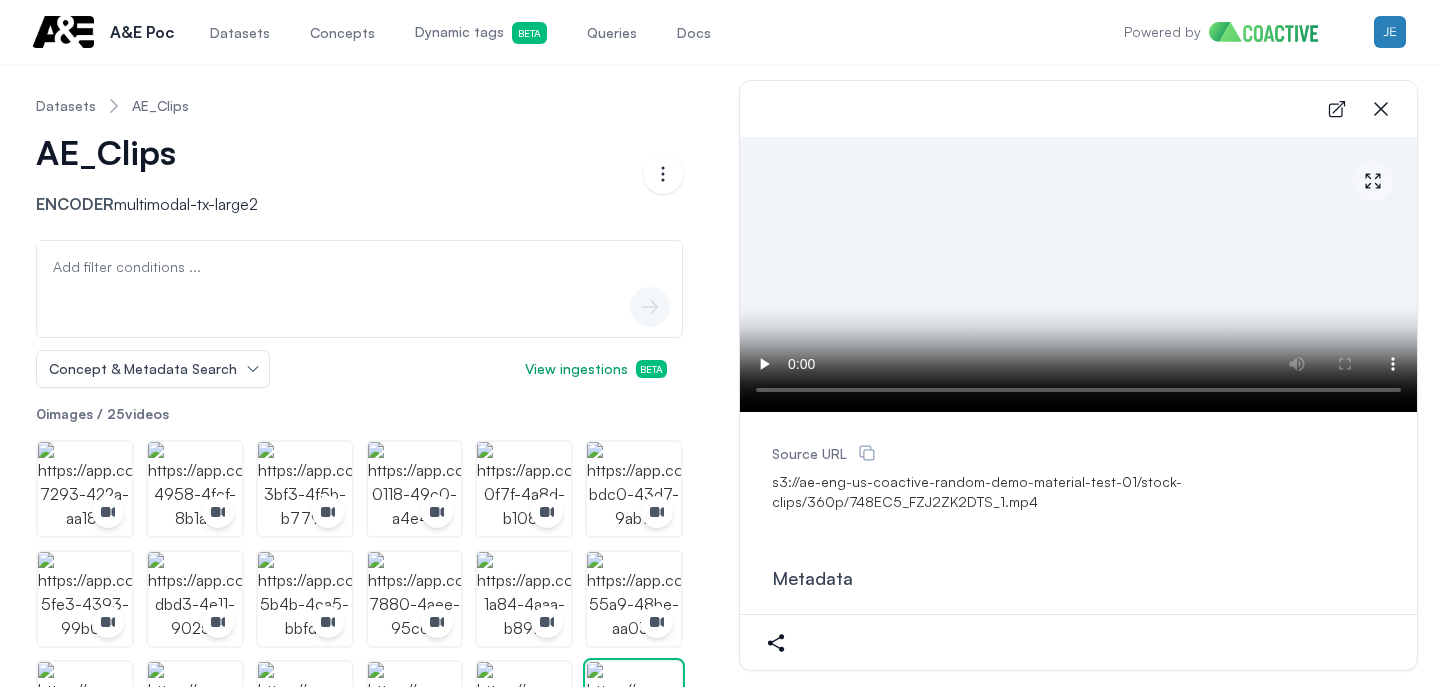 click on "Datasets" at bounding box center [240, 33] 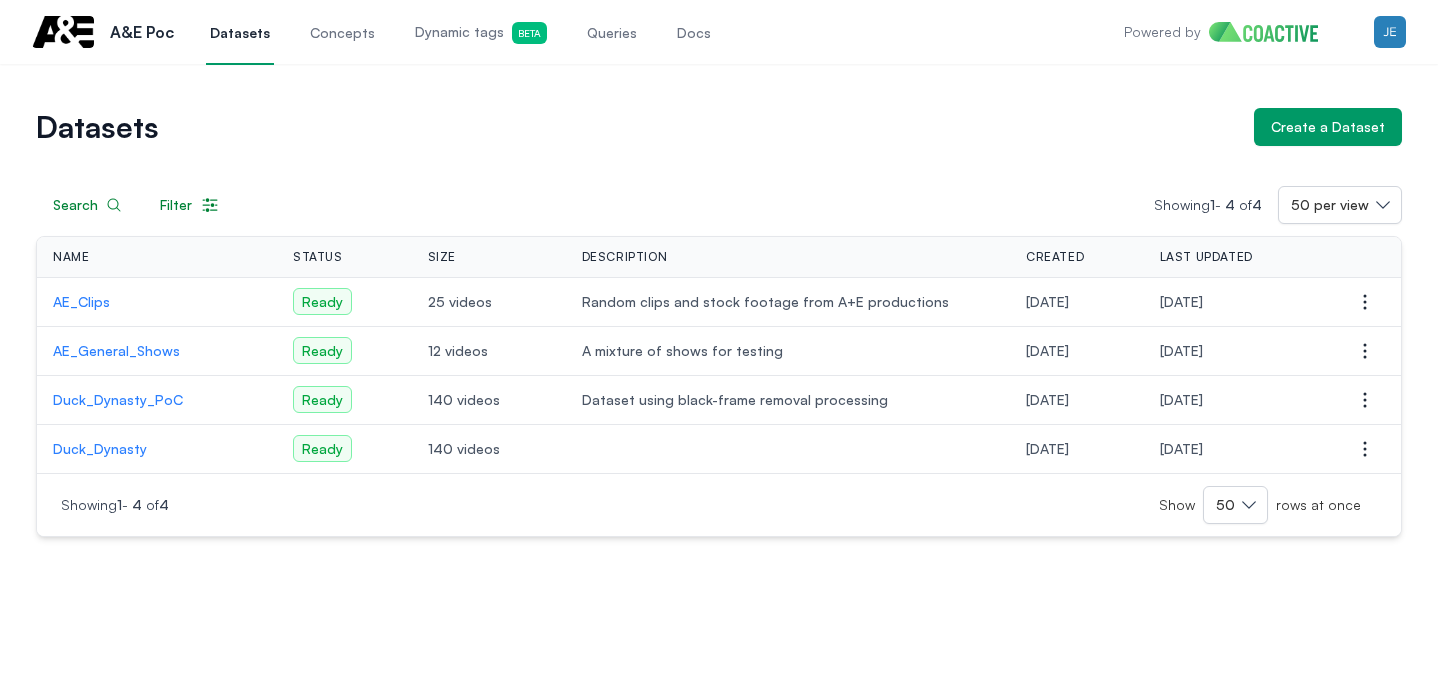 click on "AE_General_Shows" at bounding box center (157, 351) 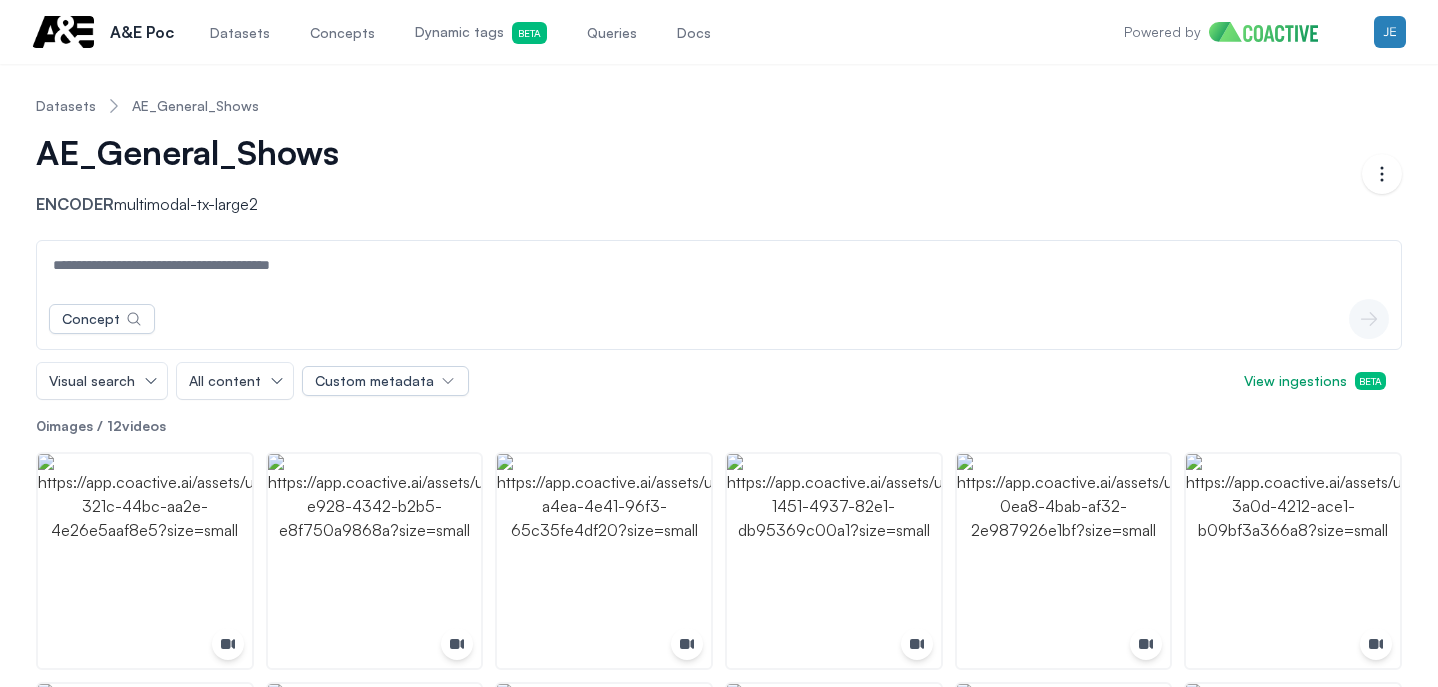 click at bounding box center [719, 265] 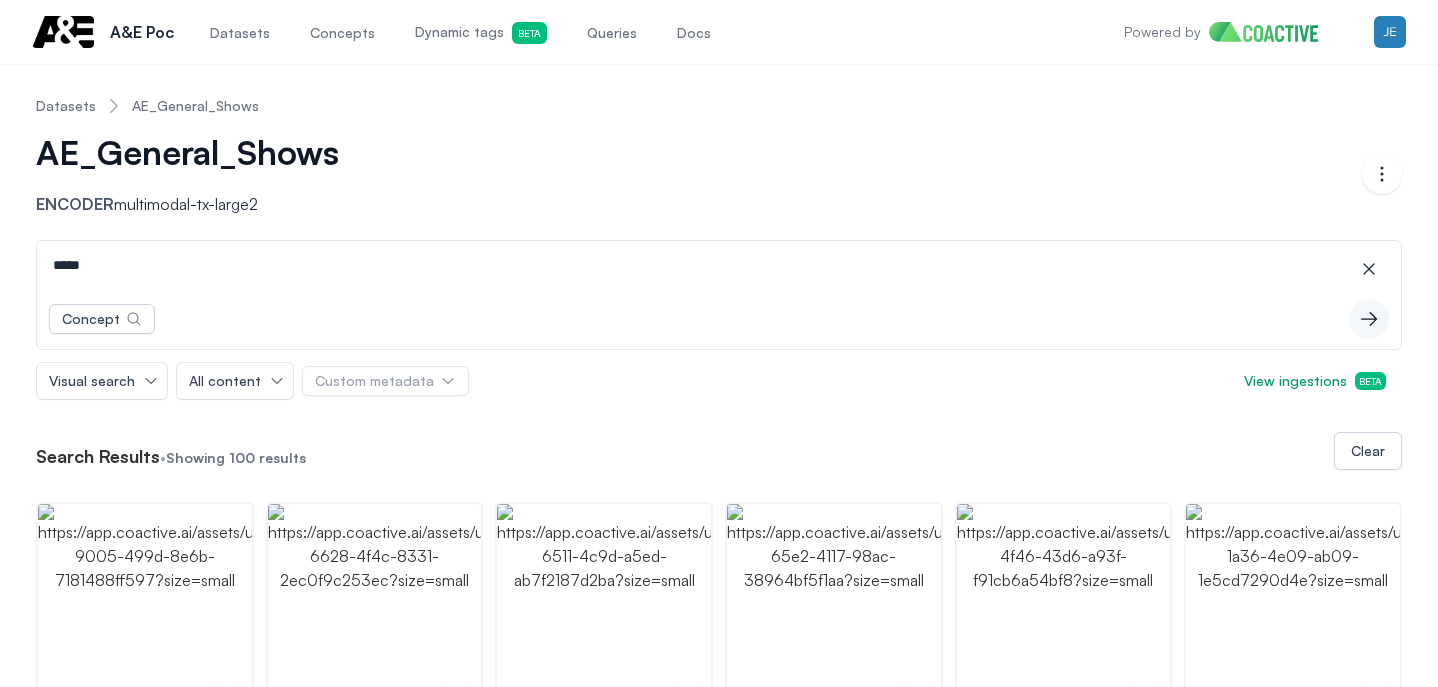 scroll, scrollTop: 0, scrollLeft: 0, axis: both 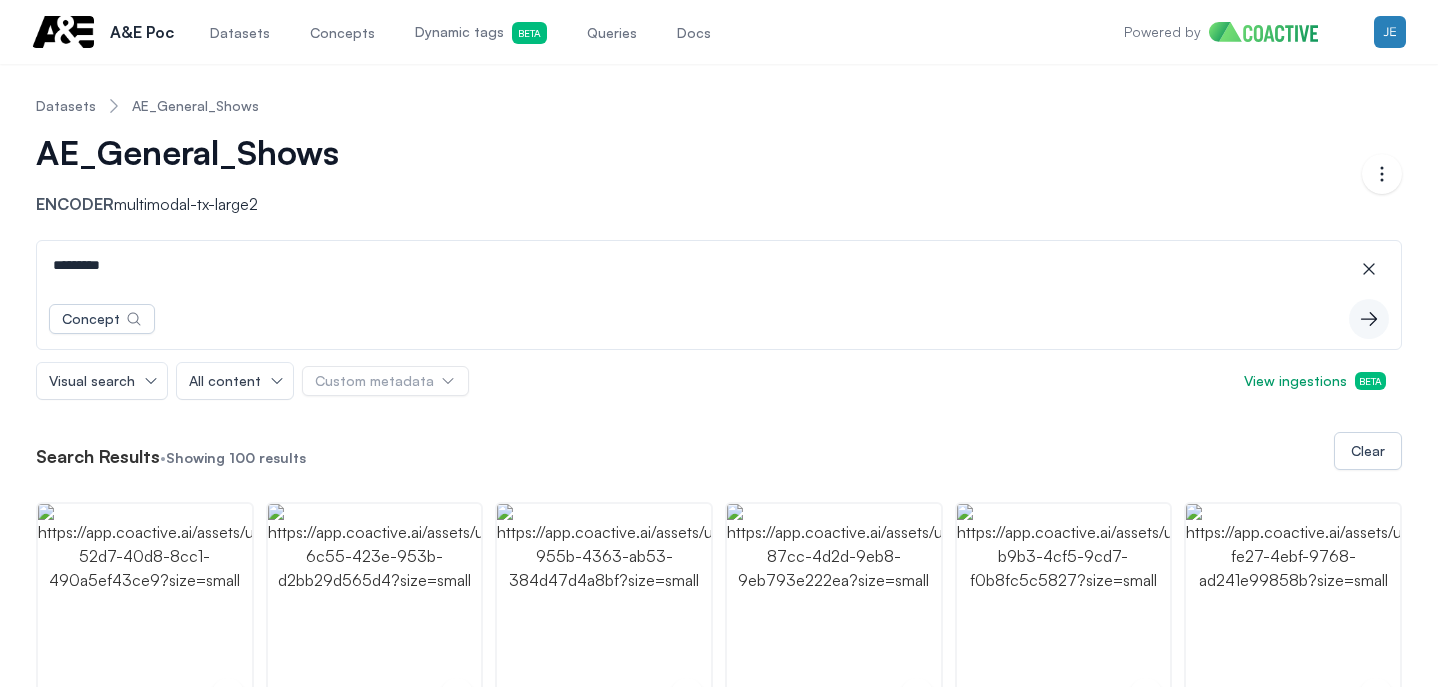 click on "*********" at bounding box center [719, 265] 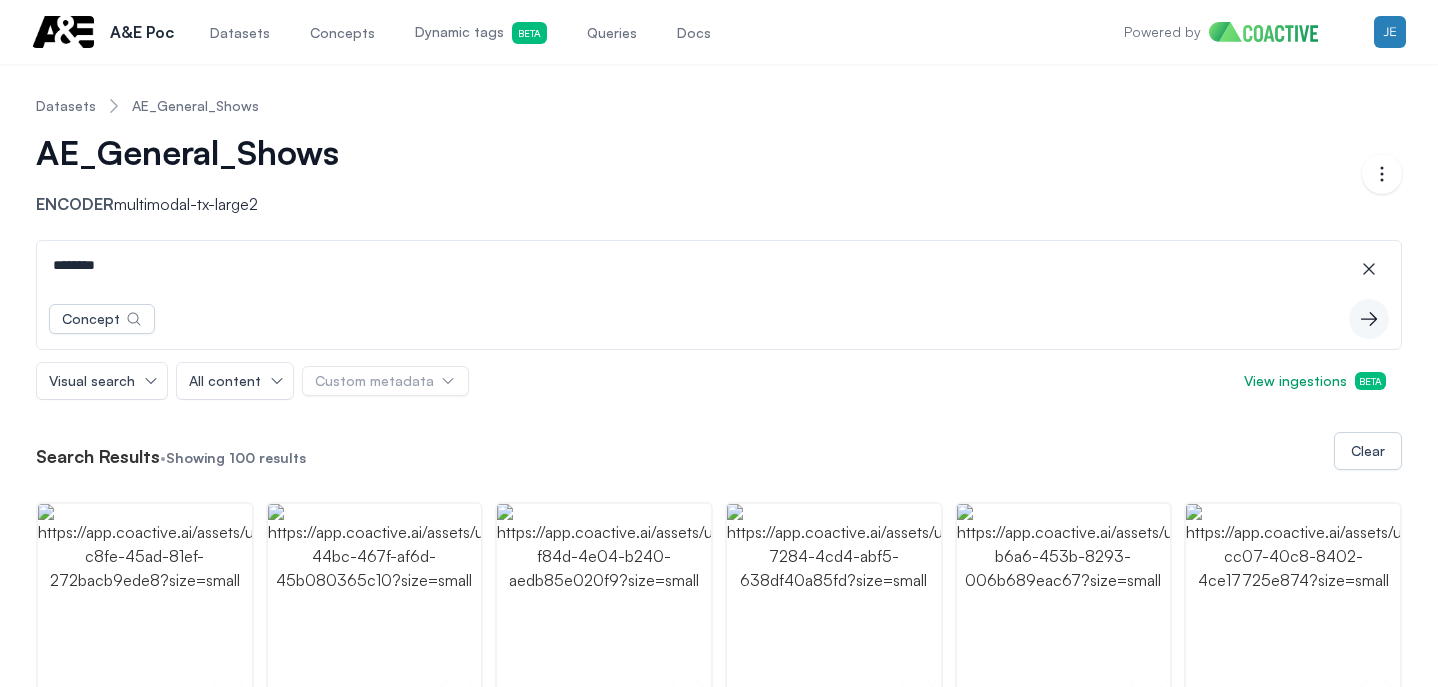 scroll, scrollTop: 0, scrollLeft: 0, axis: both 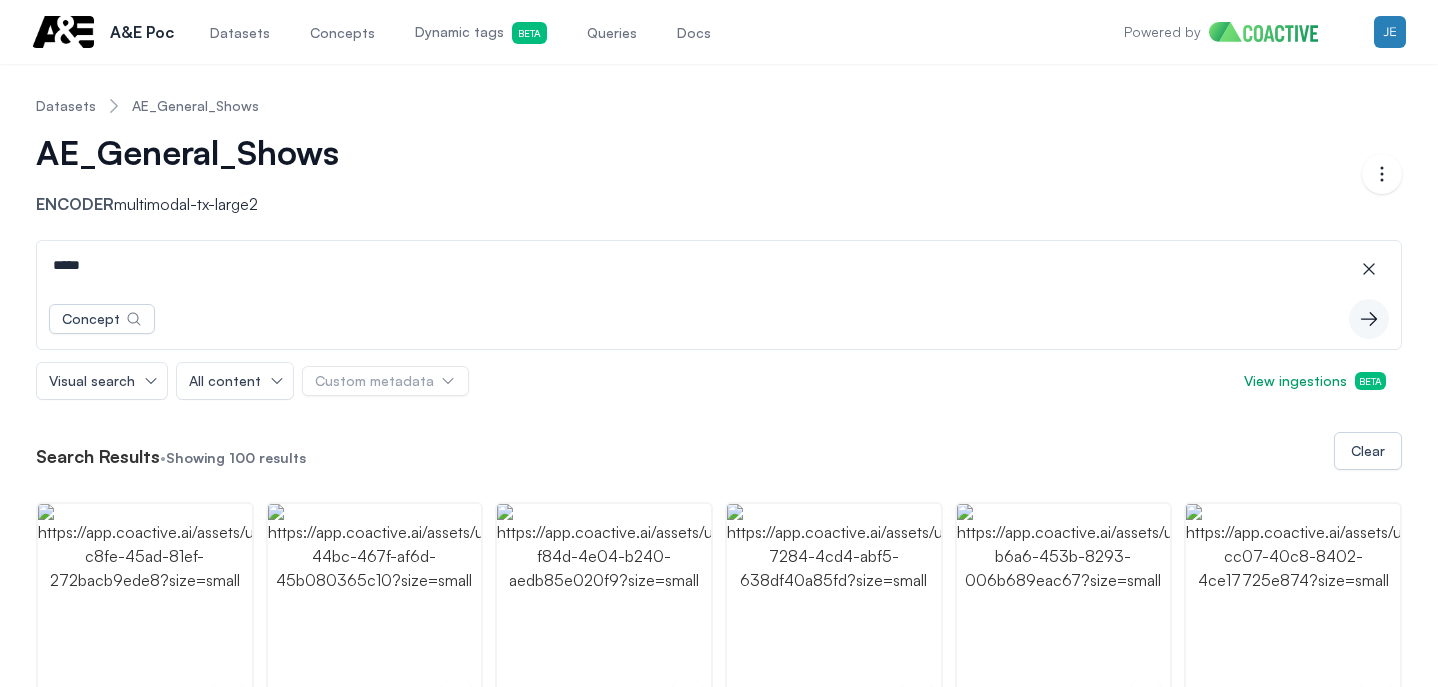 type on "*****" 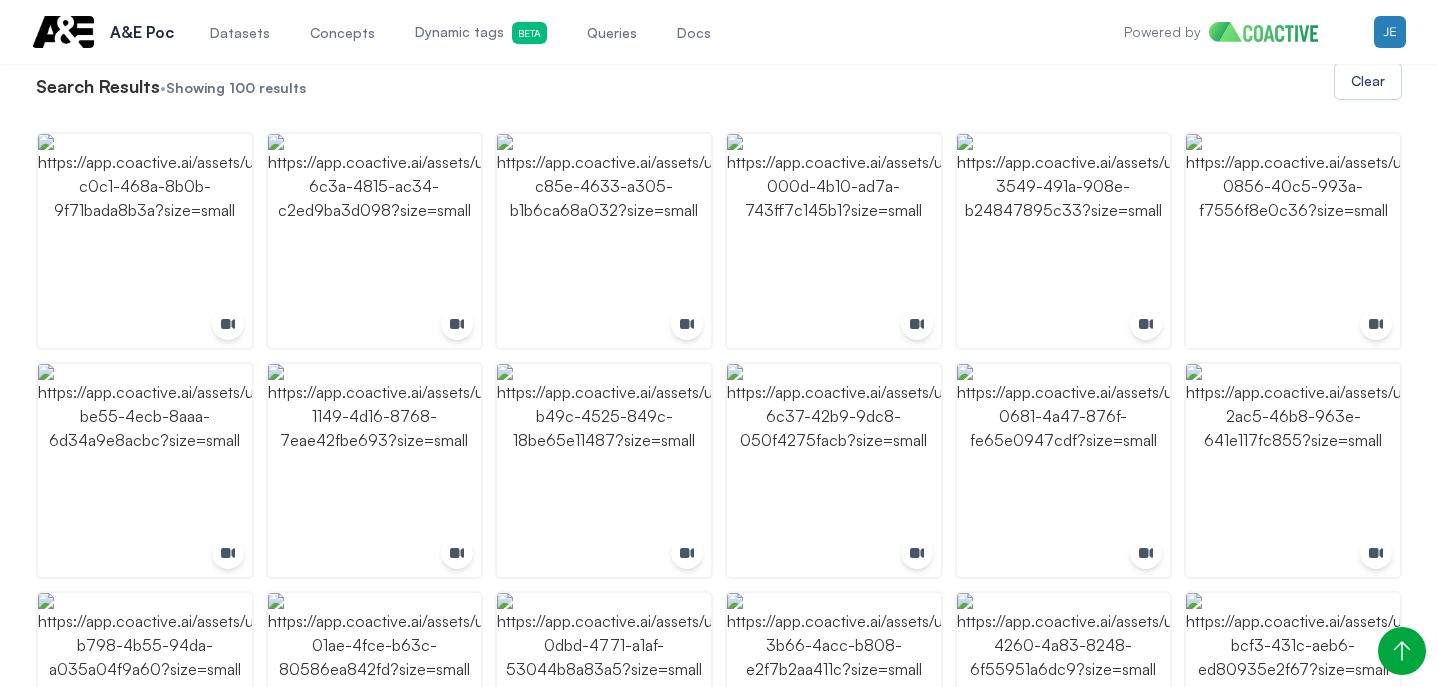 scroll, scrollTop: 397, scrollLeft: 0, axis: vertical 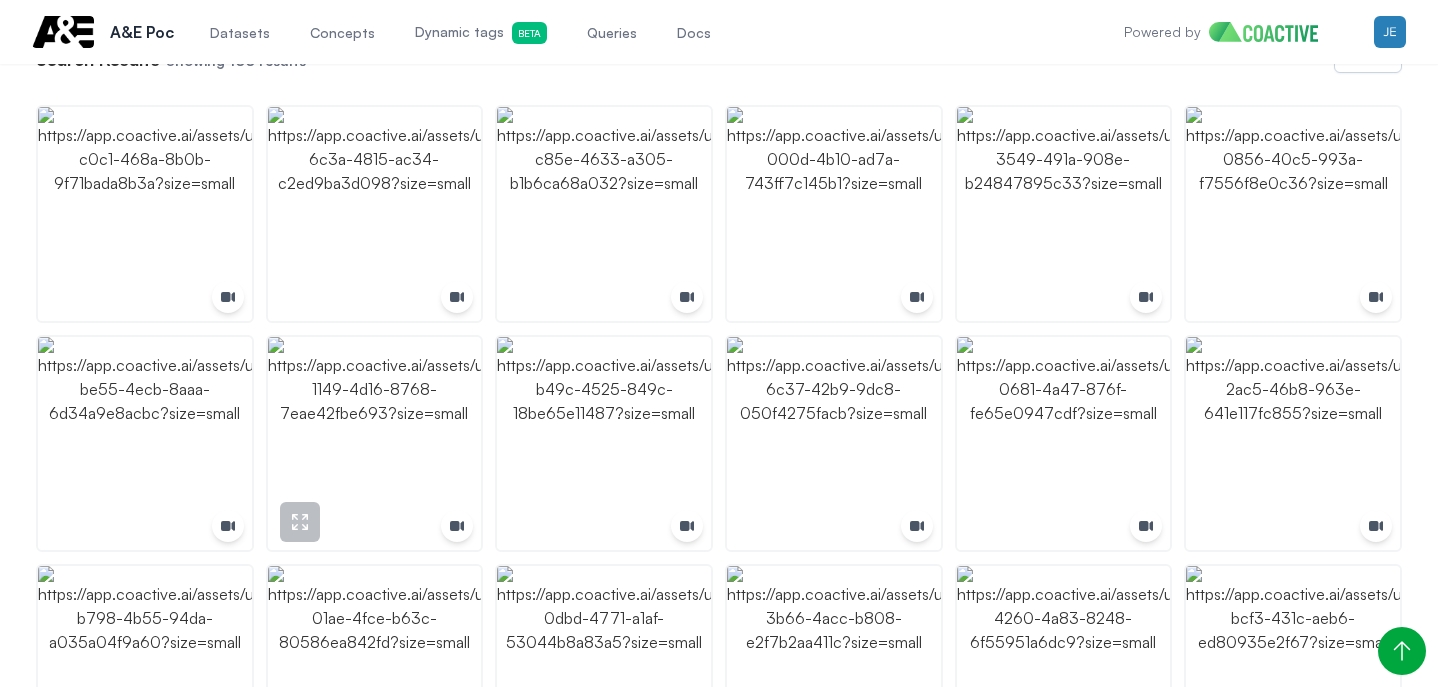 click at bounding box center [375, 444] 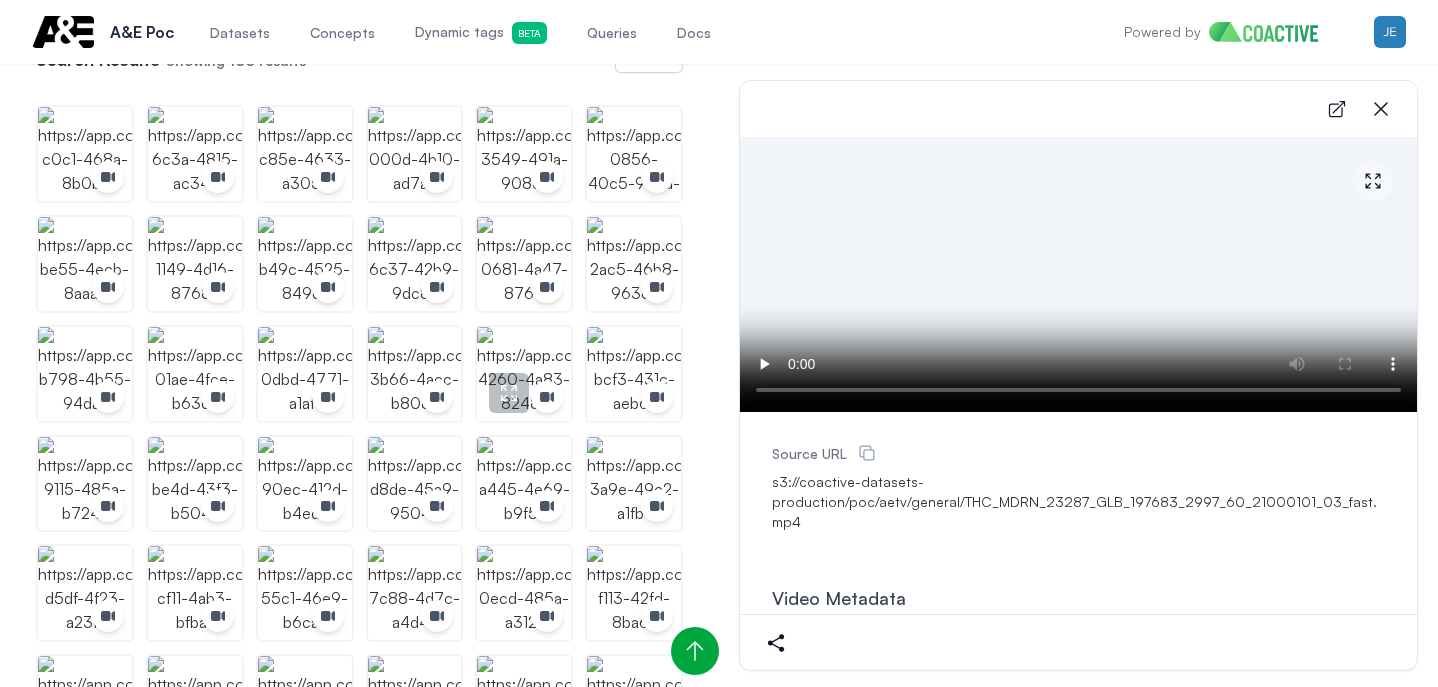 click at bounding box center [524, 374] 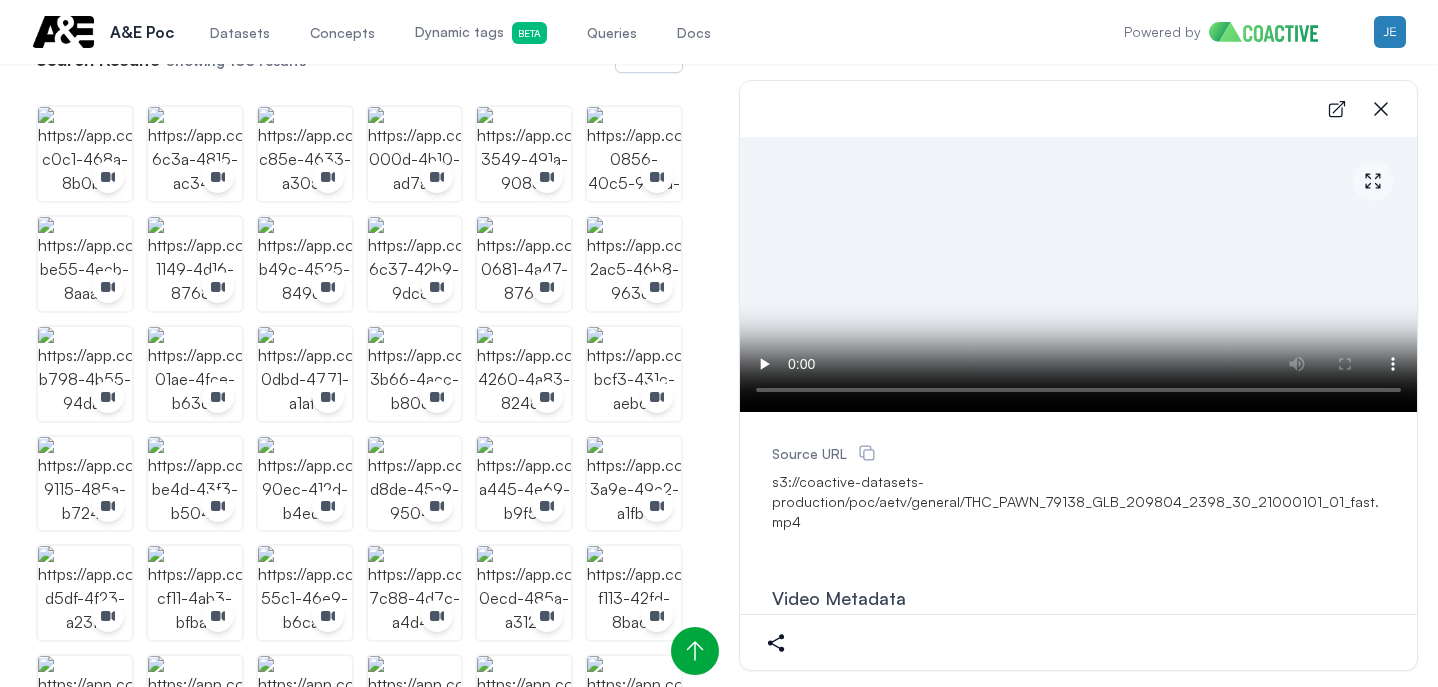 click at bounding box center [1078, 274] 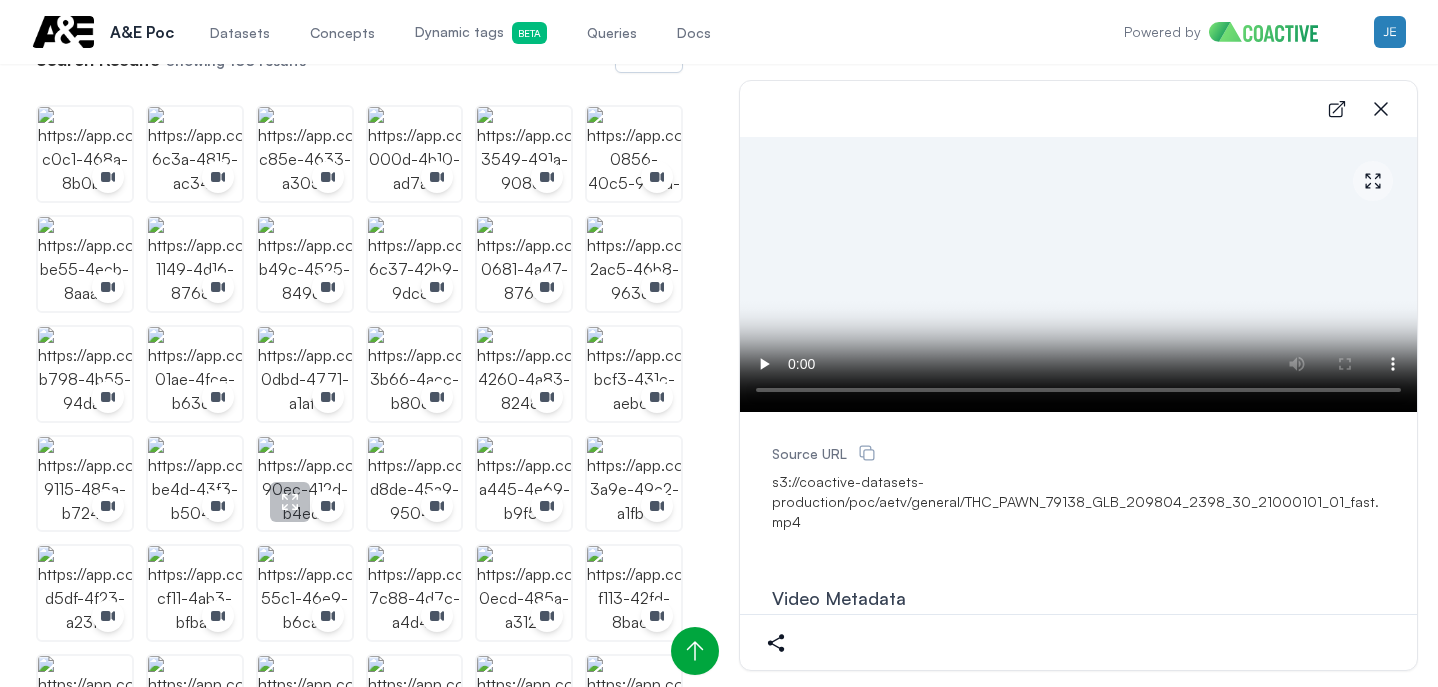 click at bounding box center (305, 484) 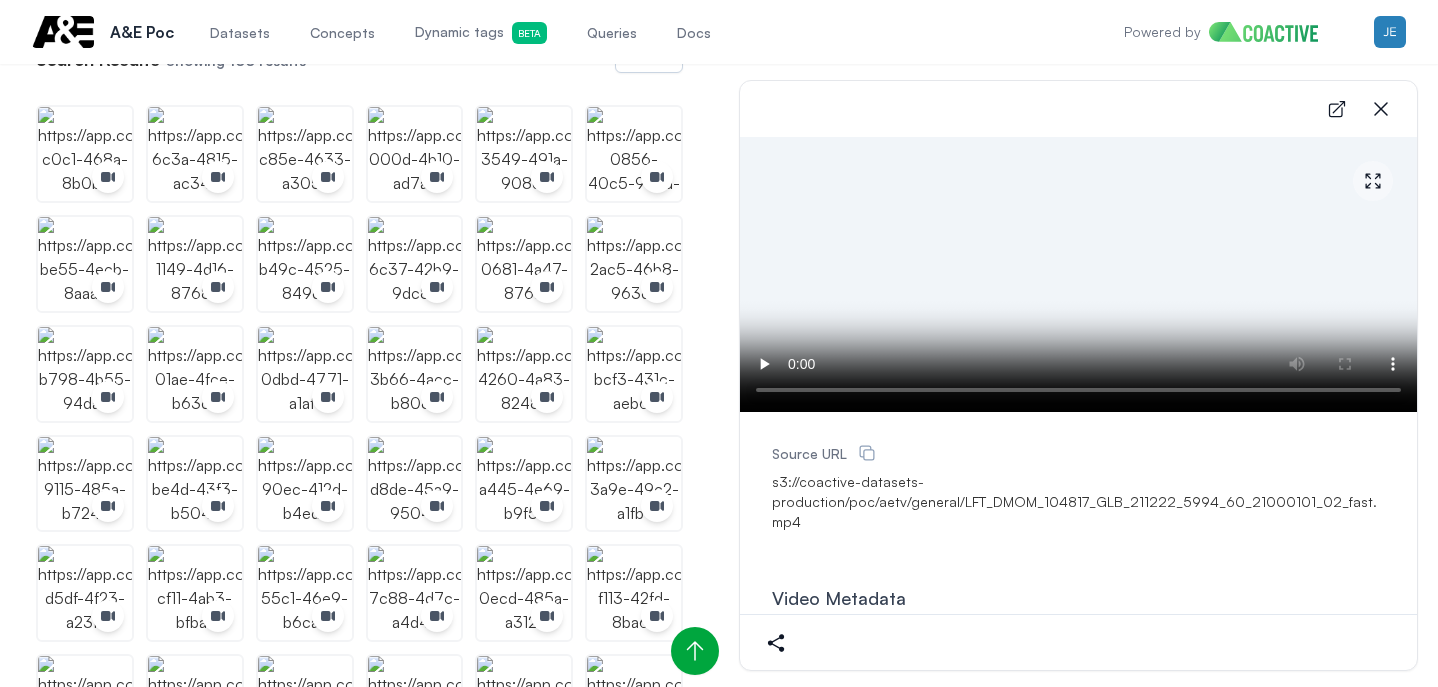 click at bounding box center [1078, 274] 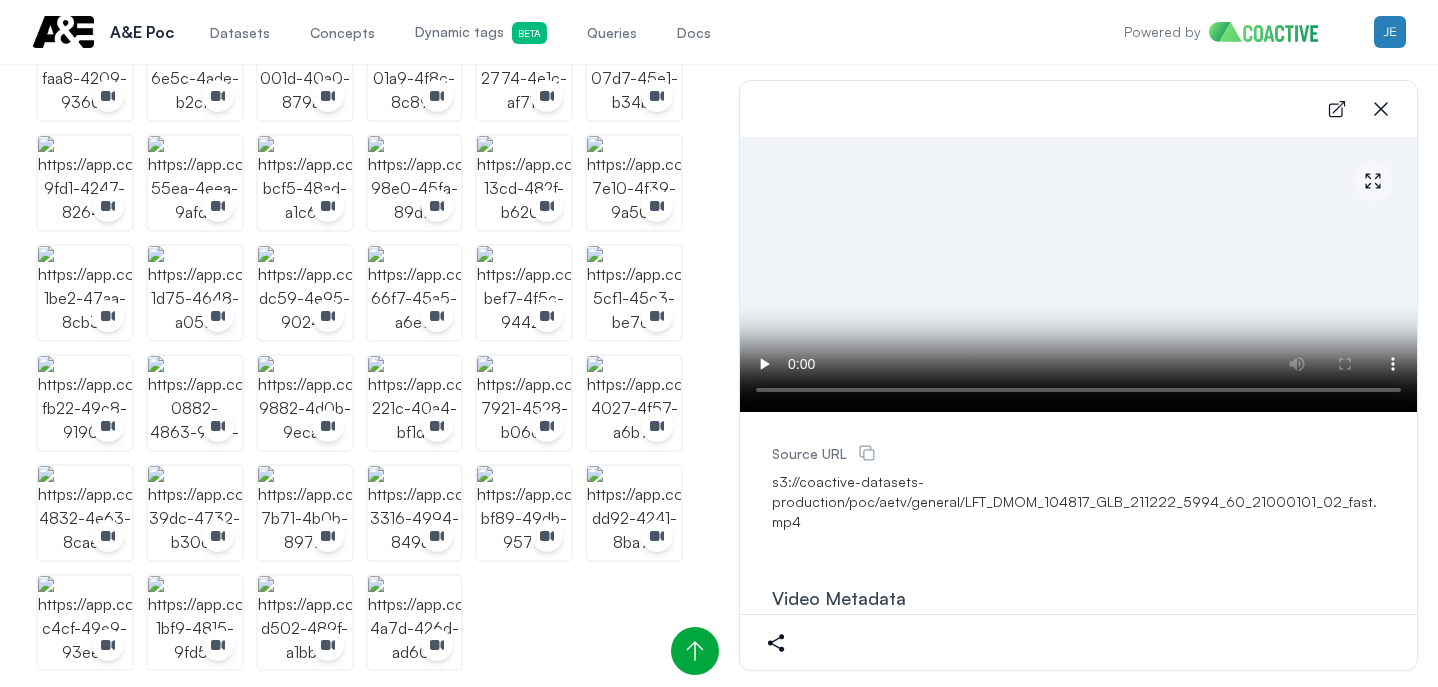 scroll, scrollTop: 1686, scrollLeft: 0, axis: vertical 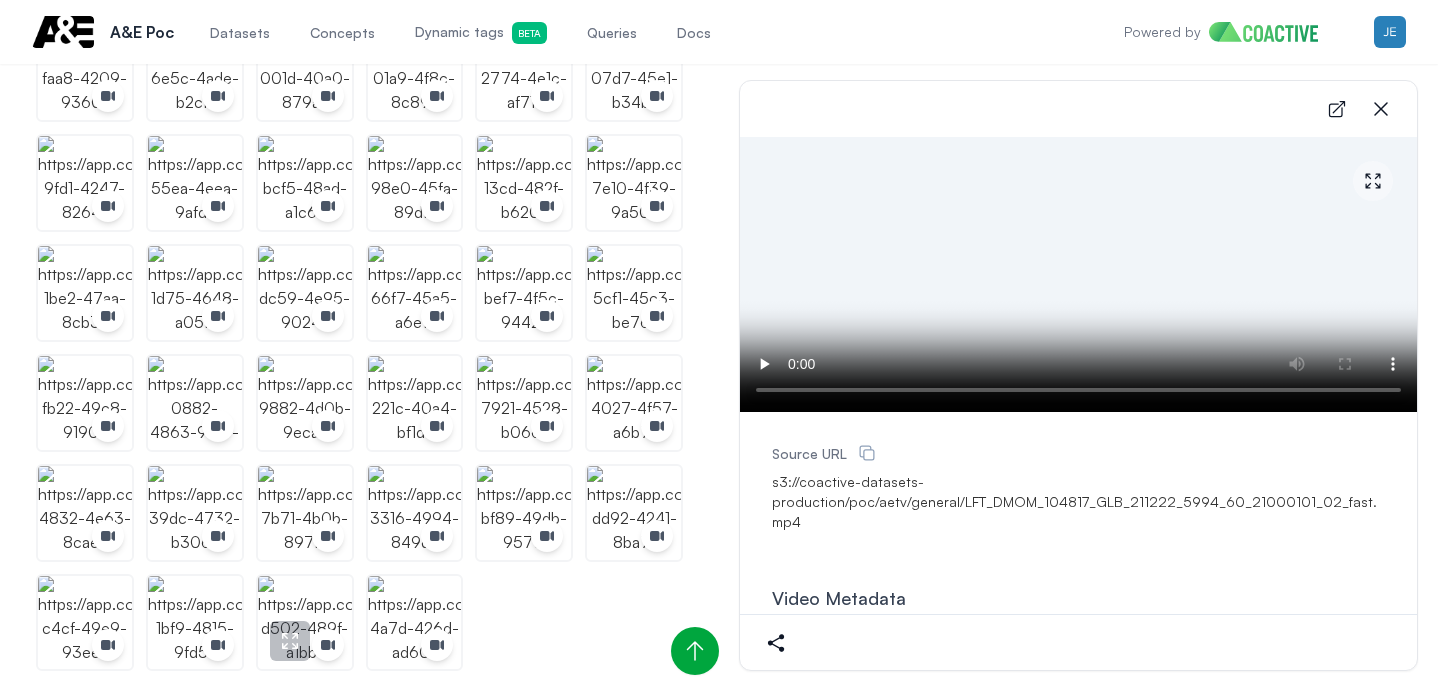 click at bounding box center [305, 623] 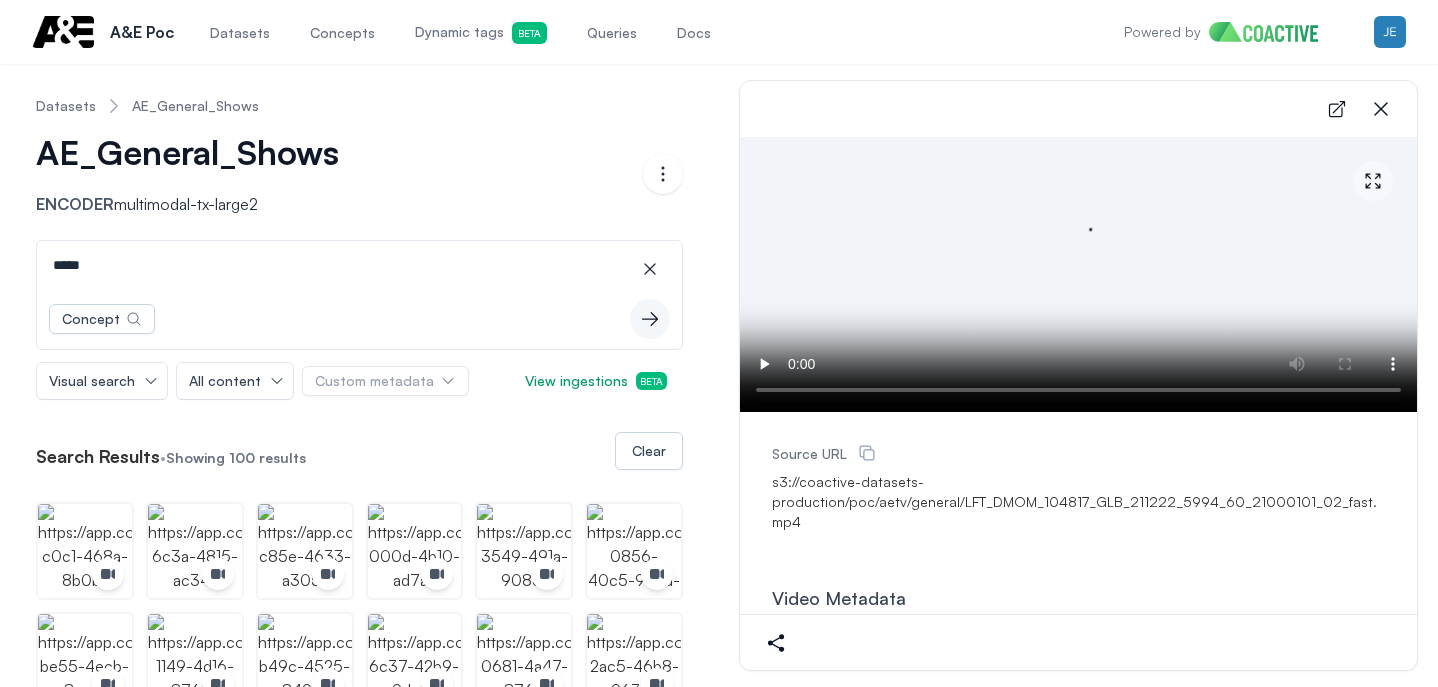 scroll, scrollTop: 0, scrollLeft: 0, axis: both 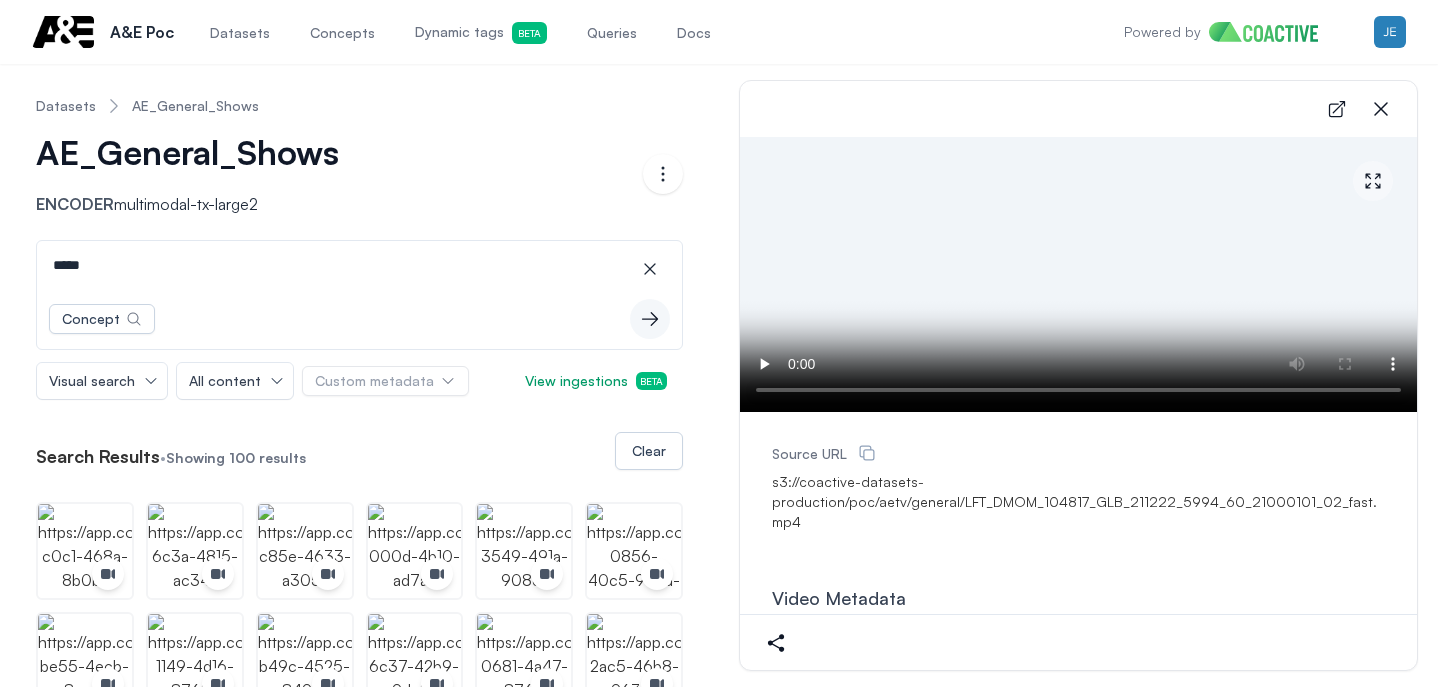click on "*****" at bounding box center [359, 265] 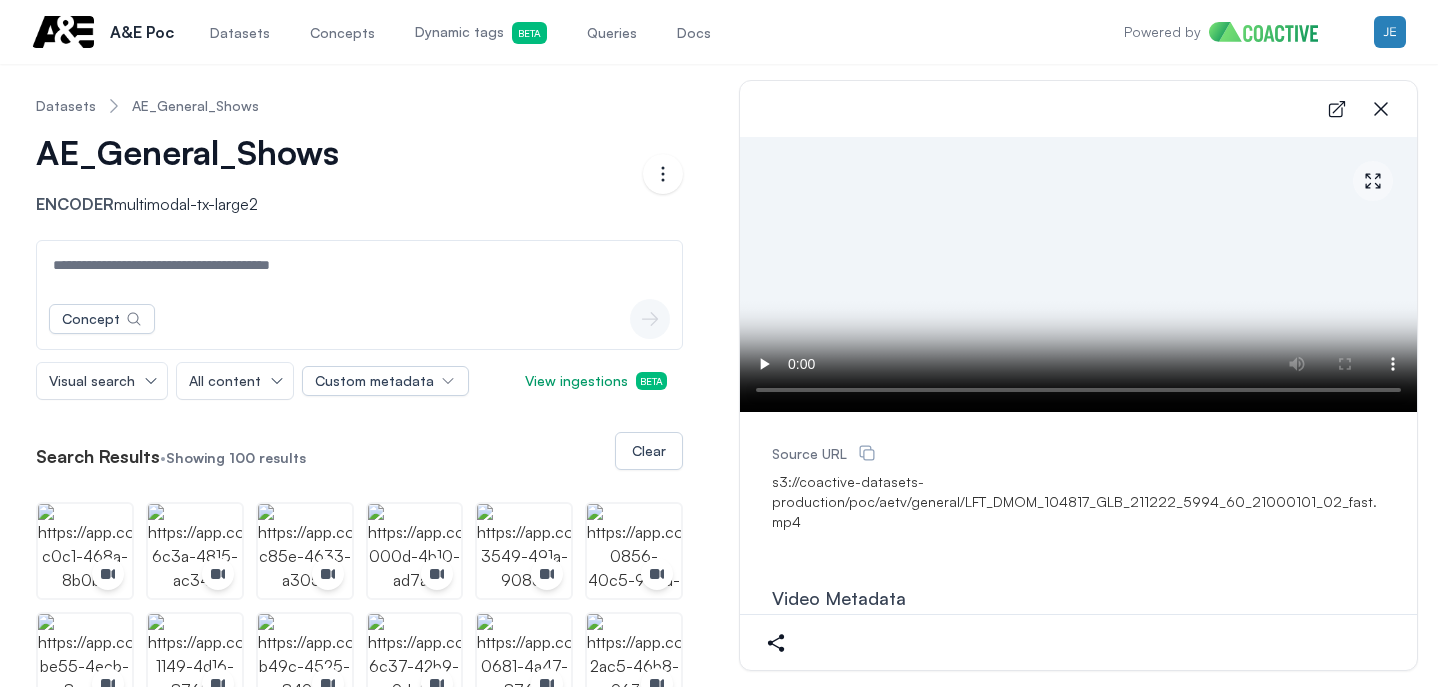 click on "Concepts" at bounding box center (342, 33) 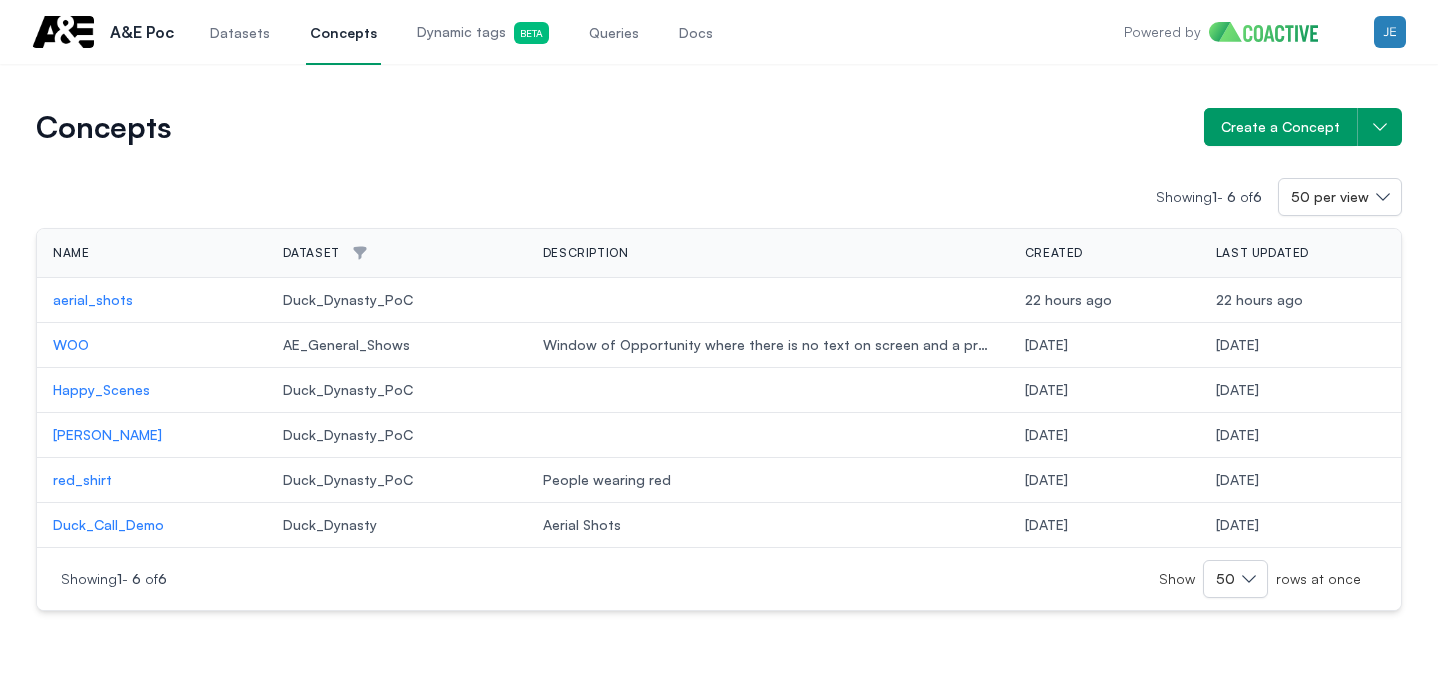 click on "Create a Concept" at bounding box center (1280, 127) 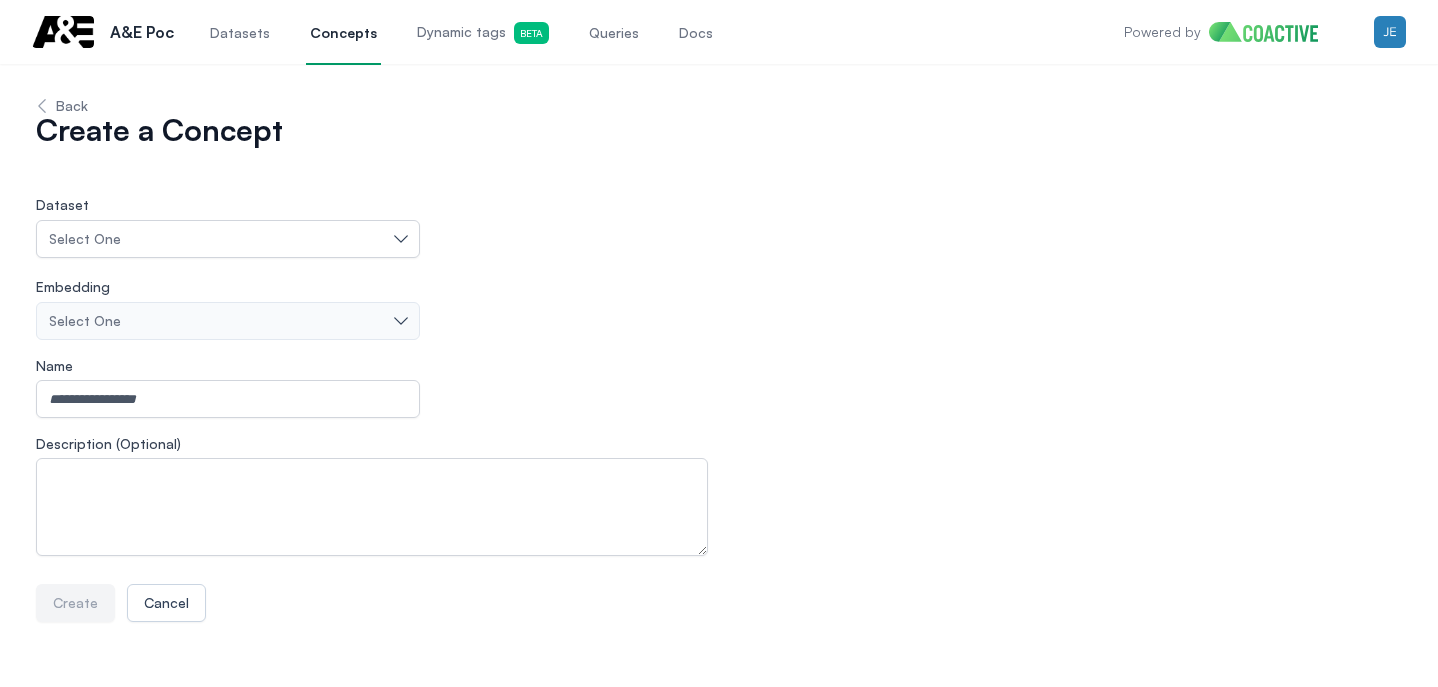click on "Select One" at bounding box center [228, 239] 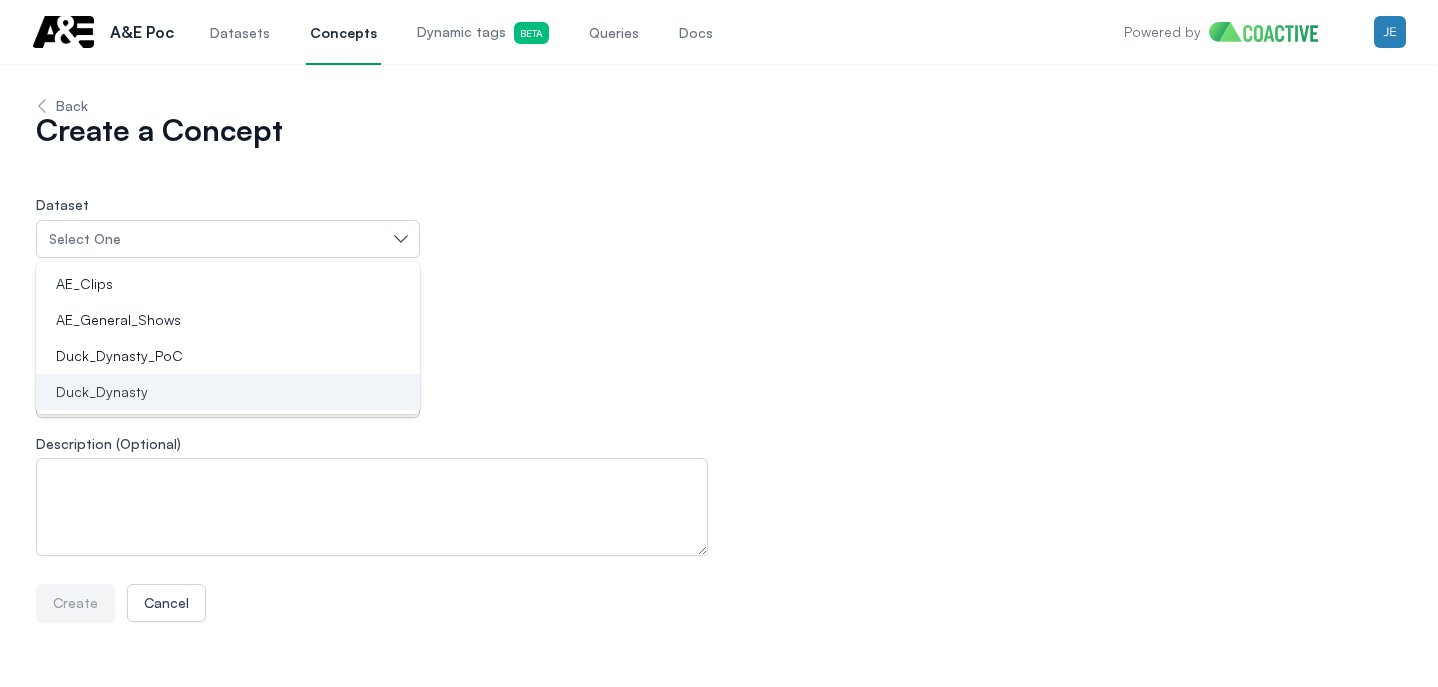 click on "Duck_Dynasty" at bounding box center [216, 392] 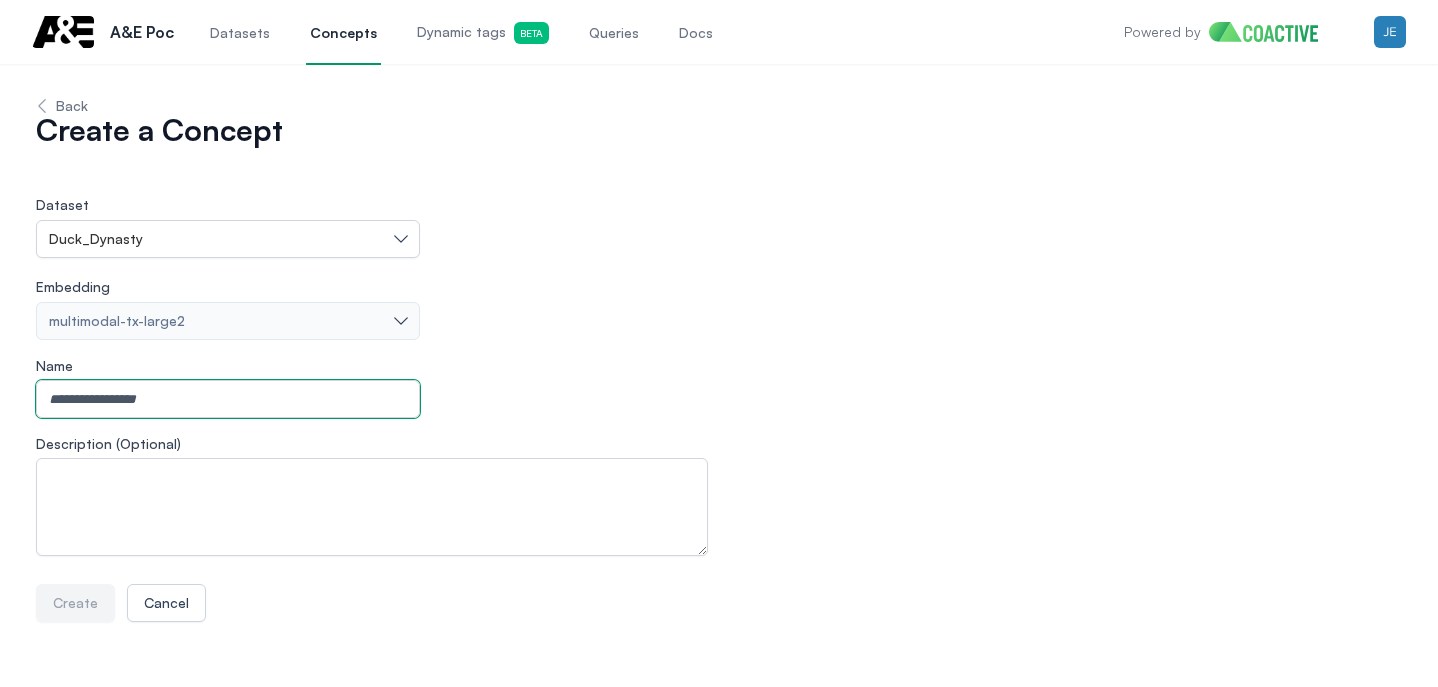 click on "Name" at bounding box center (228, 399) 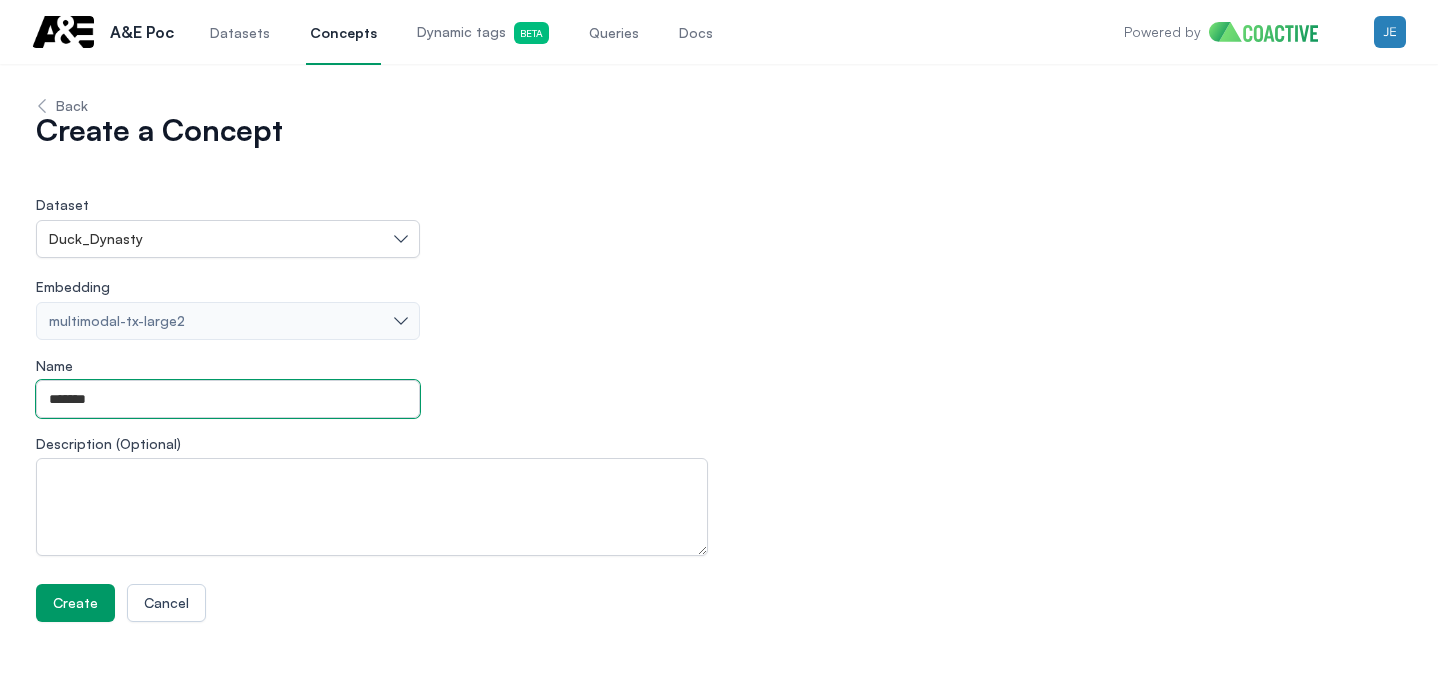 type on "*******" 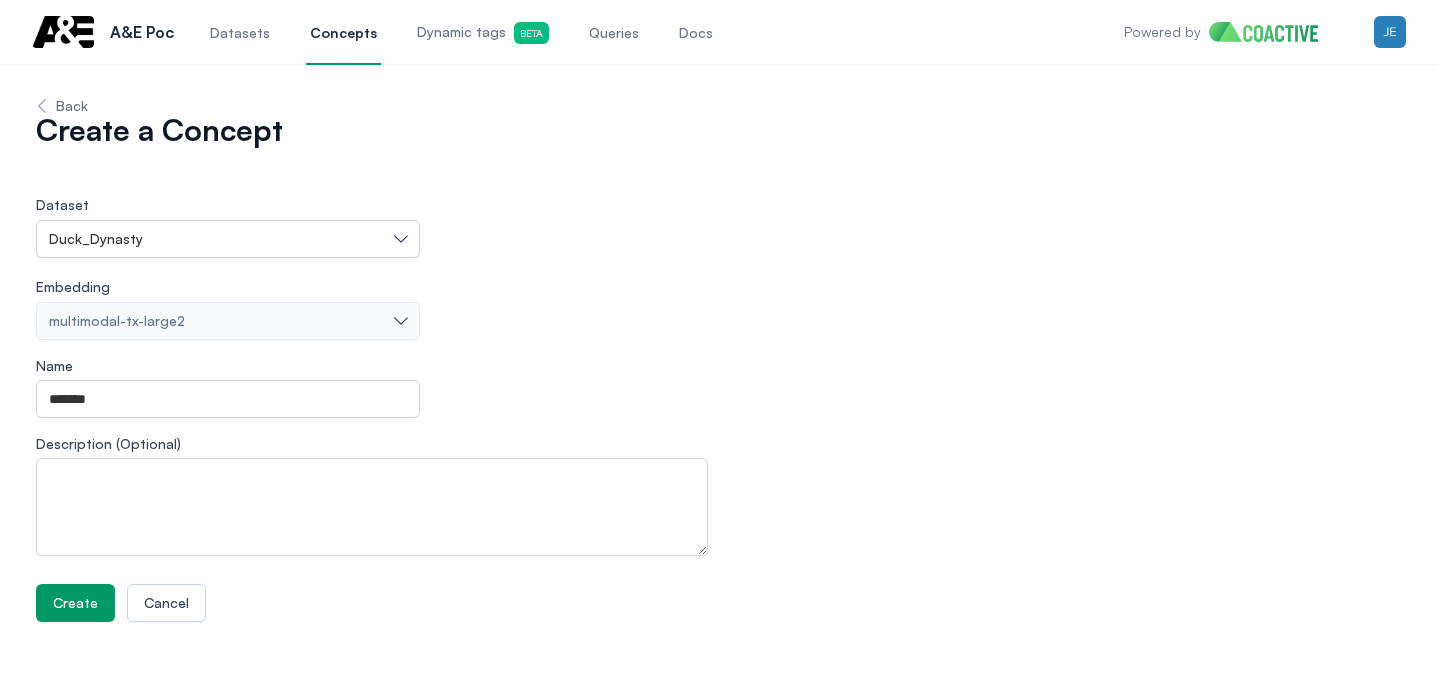 click on "Create" at bounding box center (75, 603) 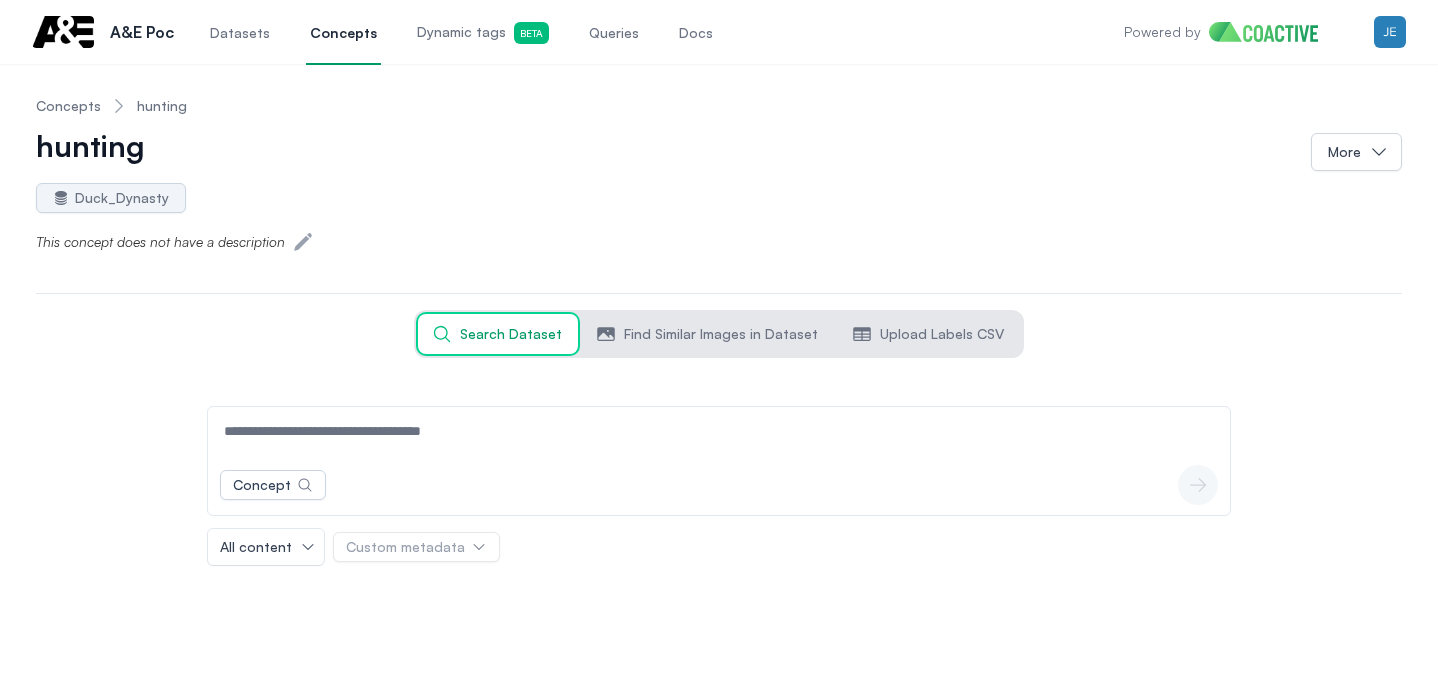 click on "Search Dataset" at bounding box center [511, 334] 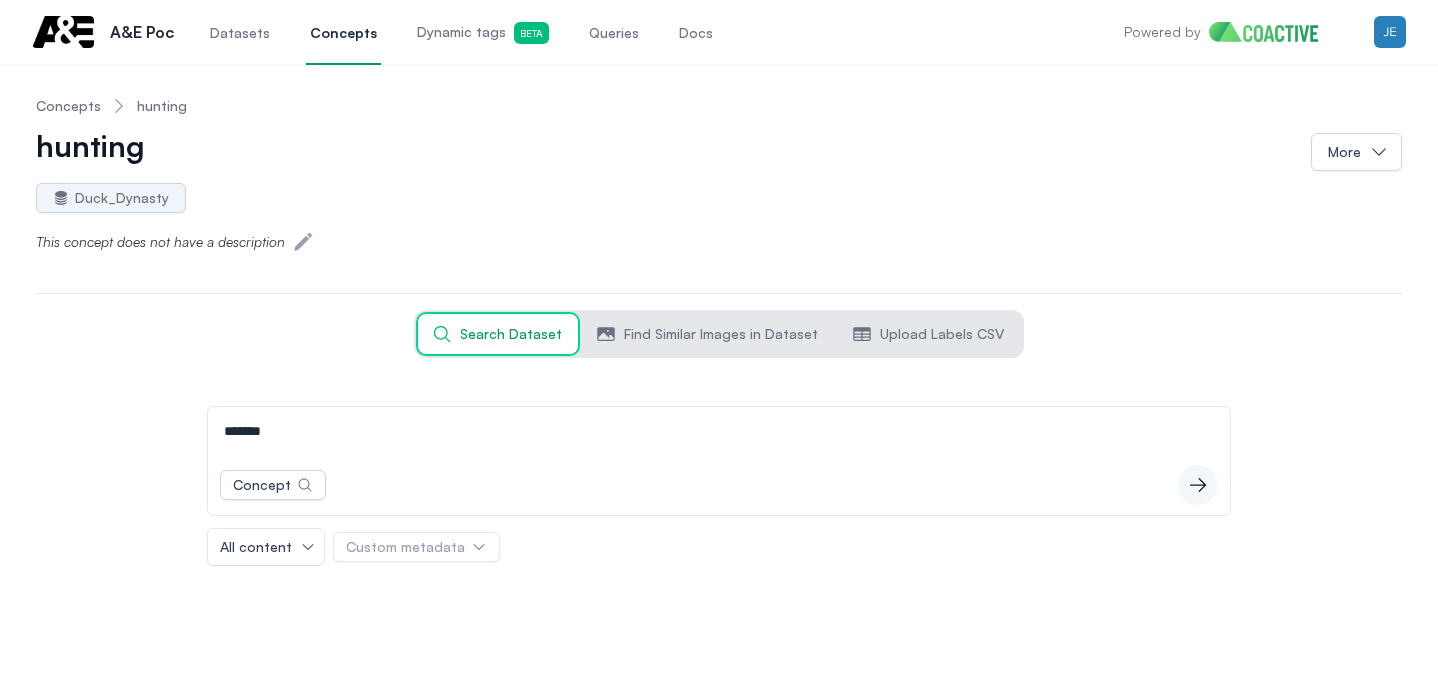 type on "*******" 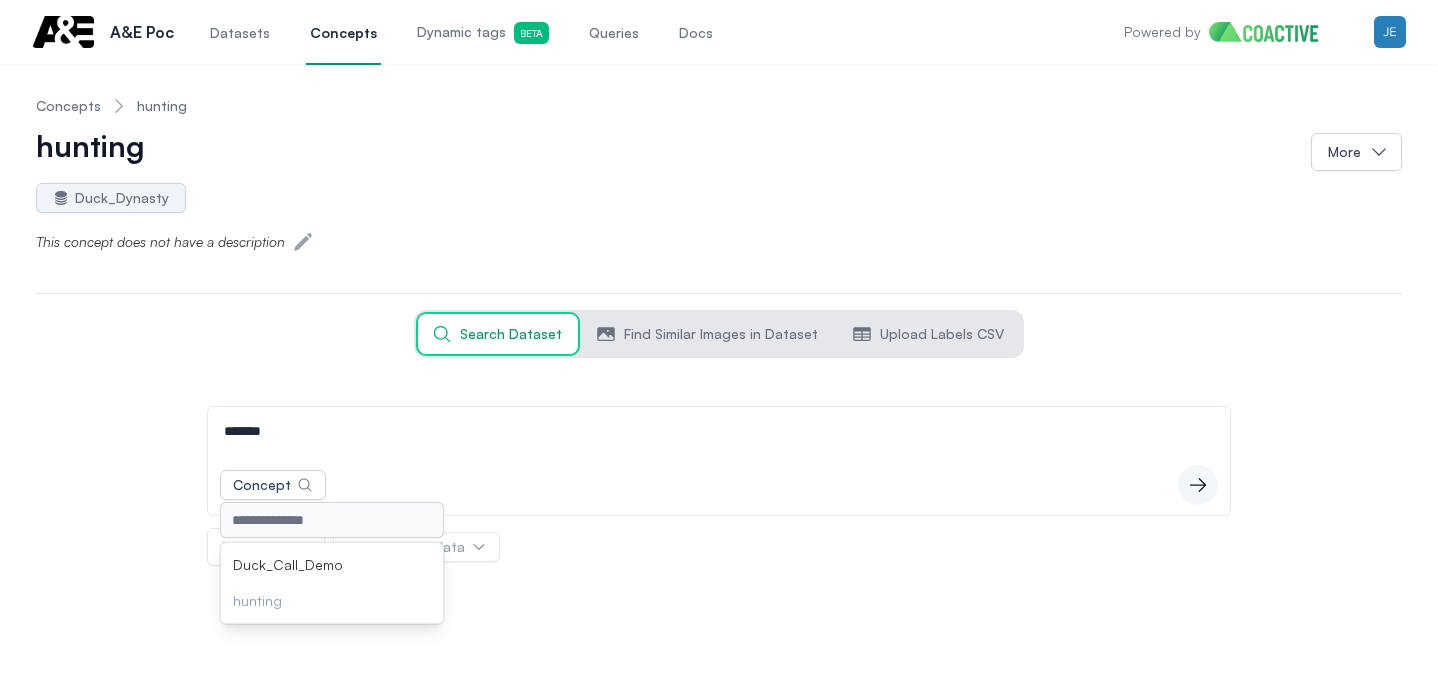 click on "******* Concept Duck_Call_Demo hunting icon-button All content Custom metadata" at bounding box center [719, 462] 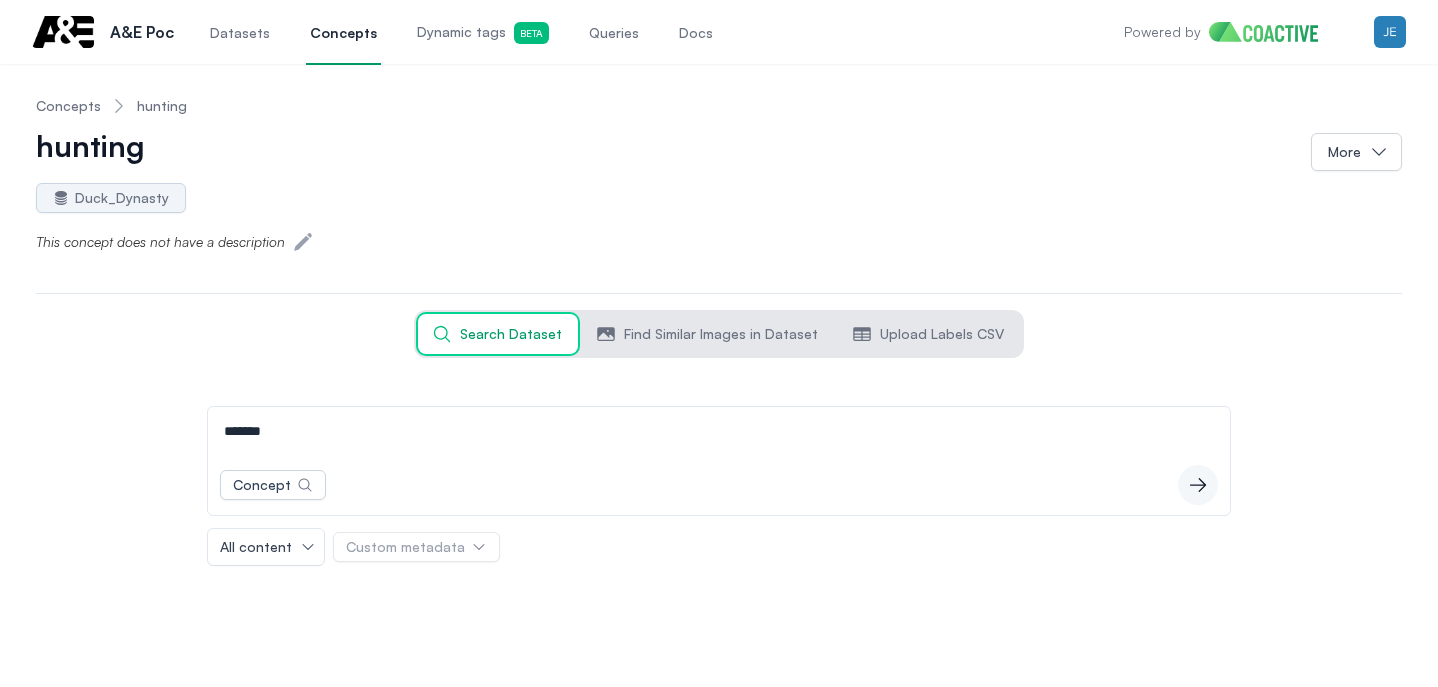 click on "Queries" at bounding box center (614, 33) 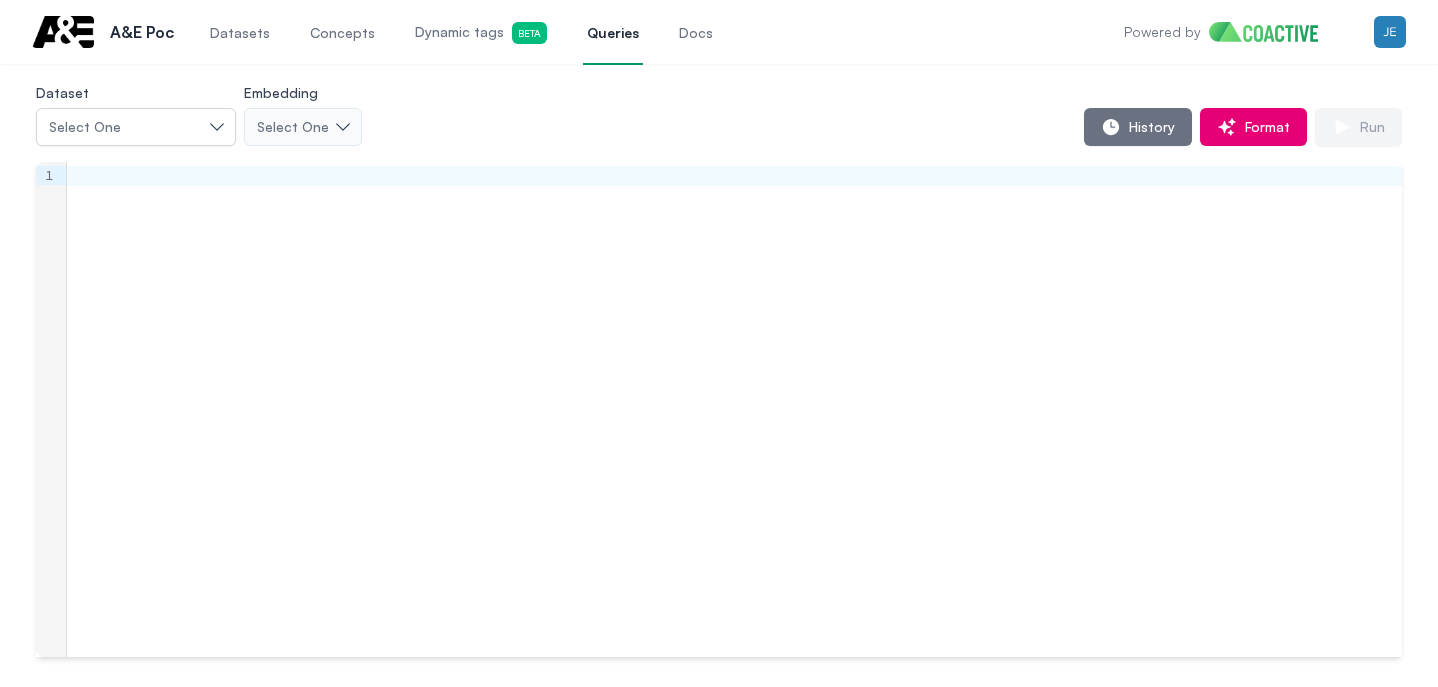 click on "Dynamic tags Beta" at bounding box center (481, 33) 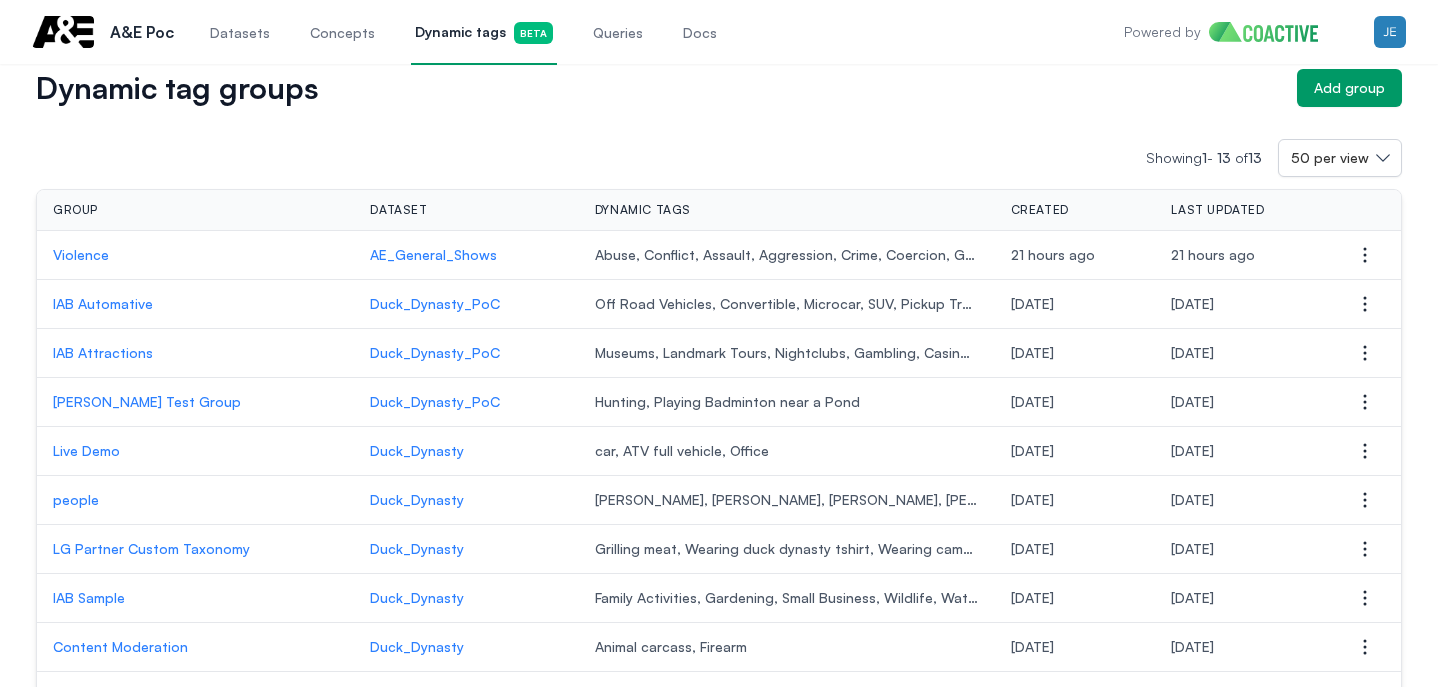 scroll, scrollTop: 40, scrollLeft: 0, axis: vertical 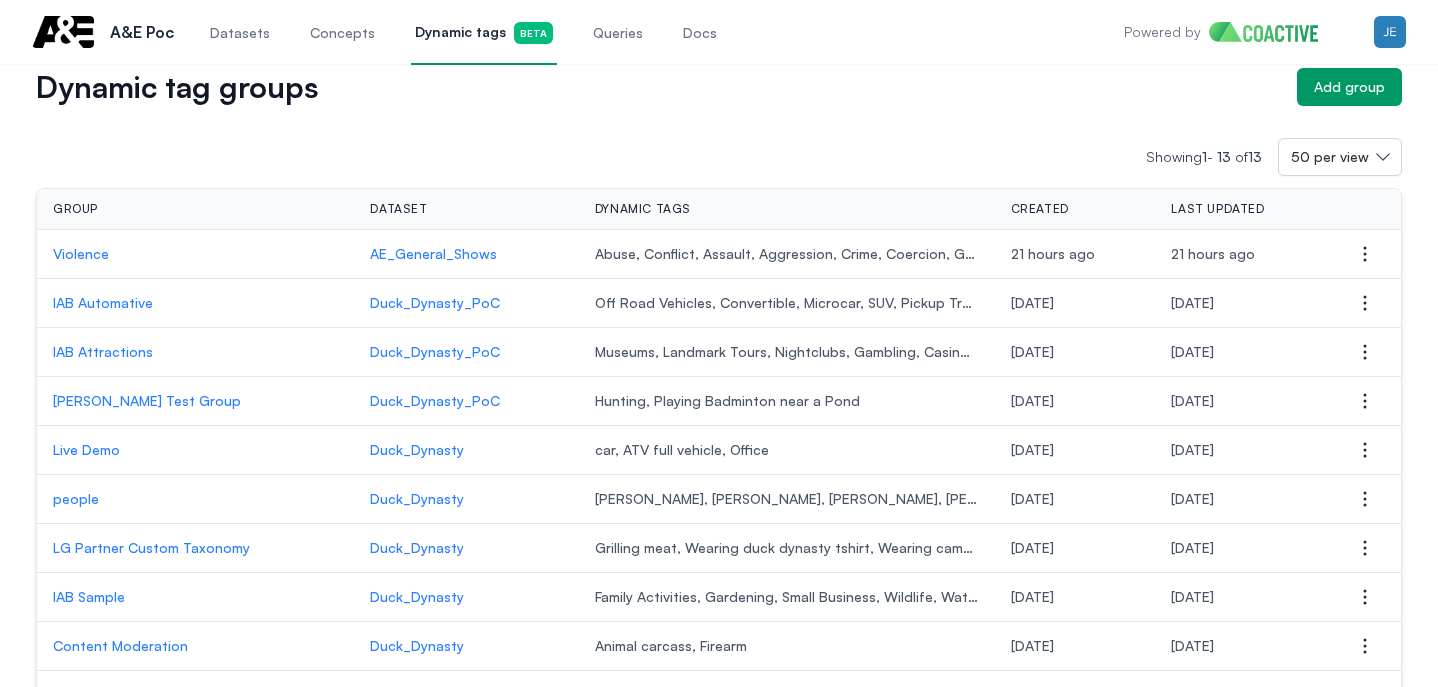 click on "Violence" at bounding box center [195, 254] 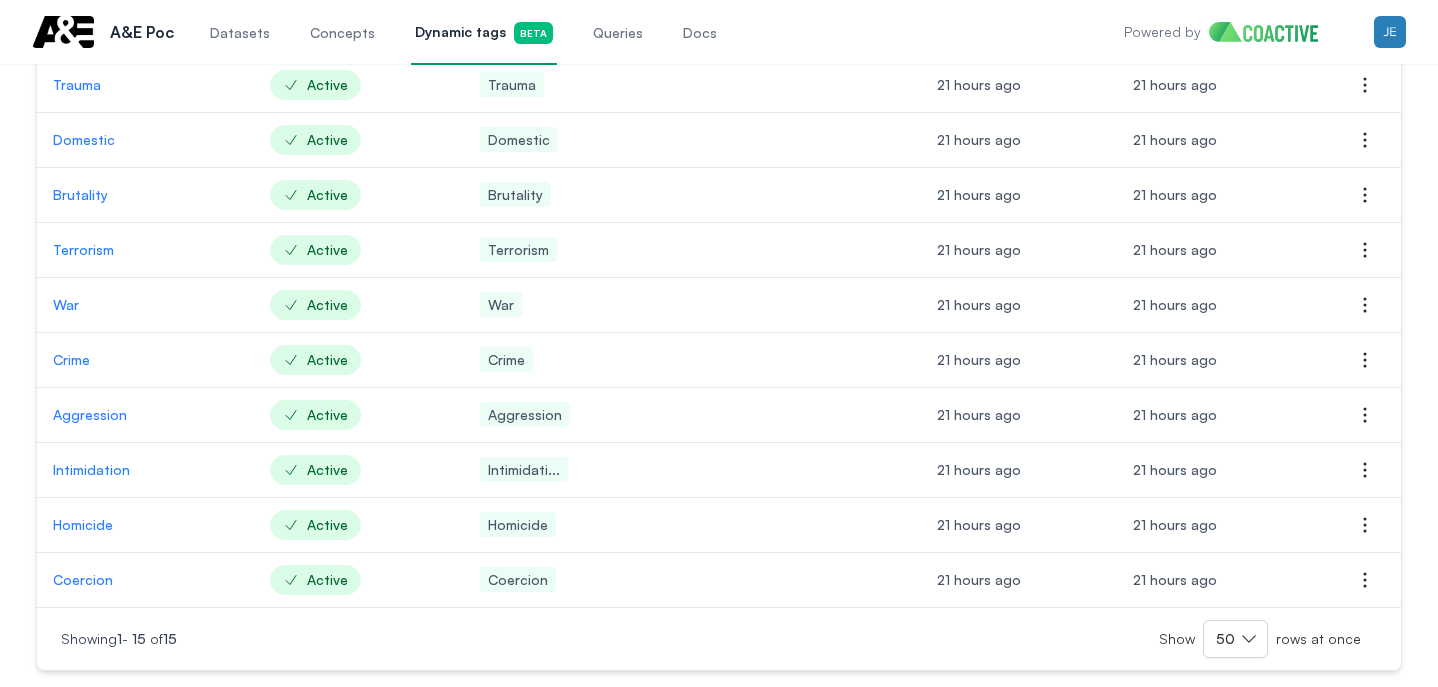 scroll, scrollTop: 511, scrollLeft: 0, axis: vertical 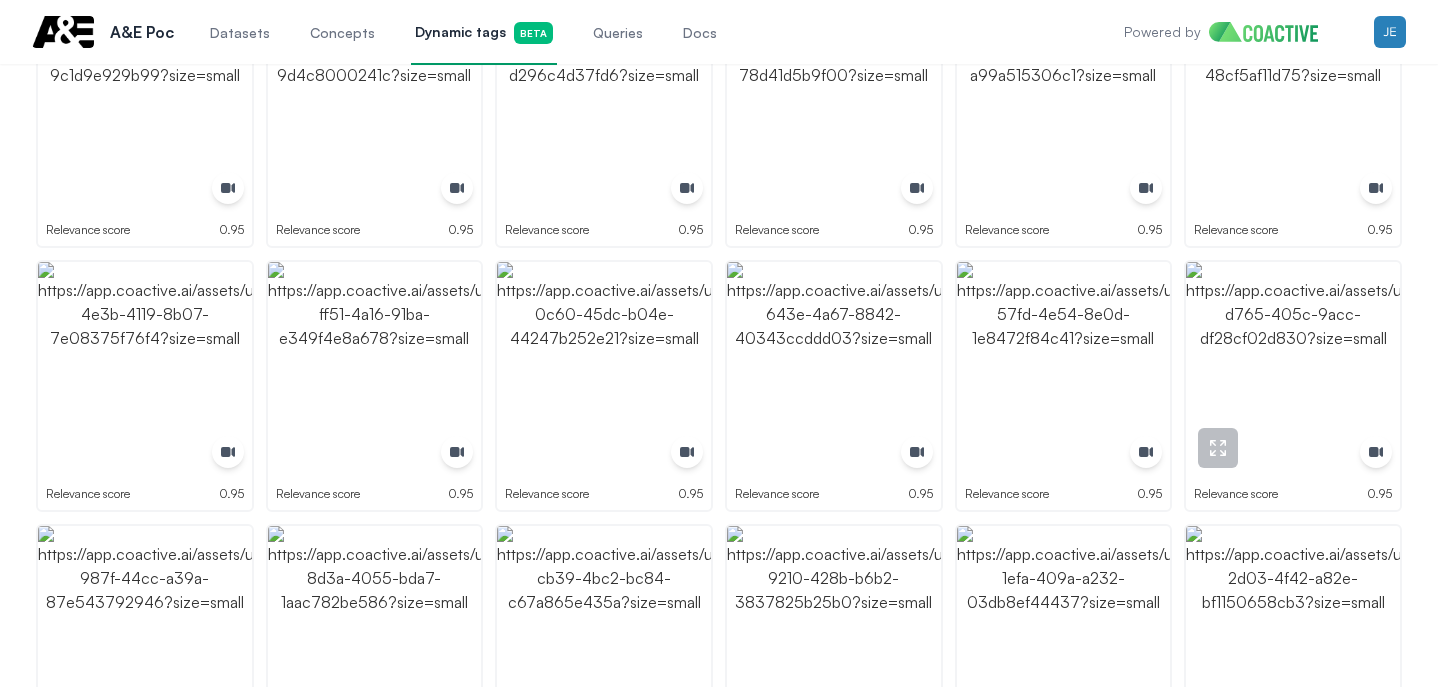 click at bounding box center (1293, 369) 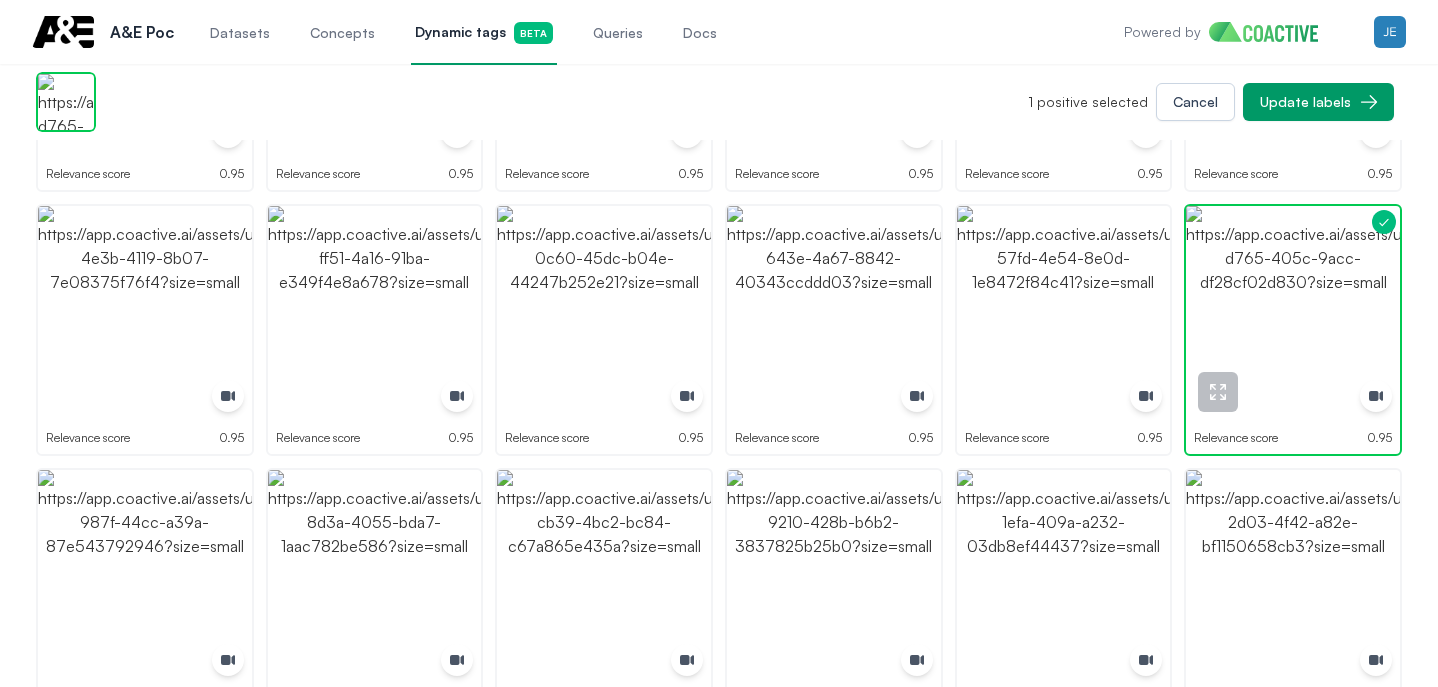 click at bounding box center (1293, 313) 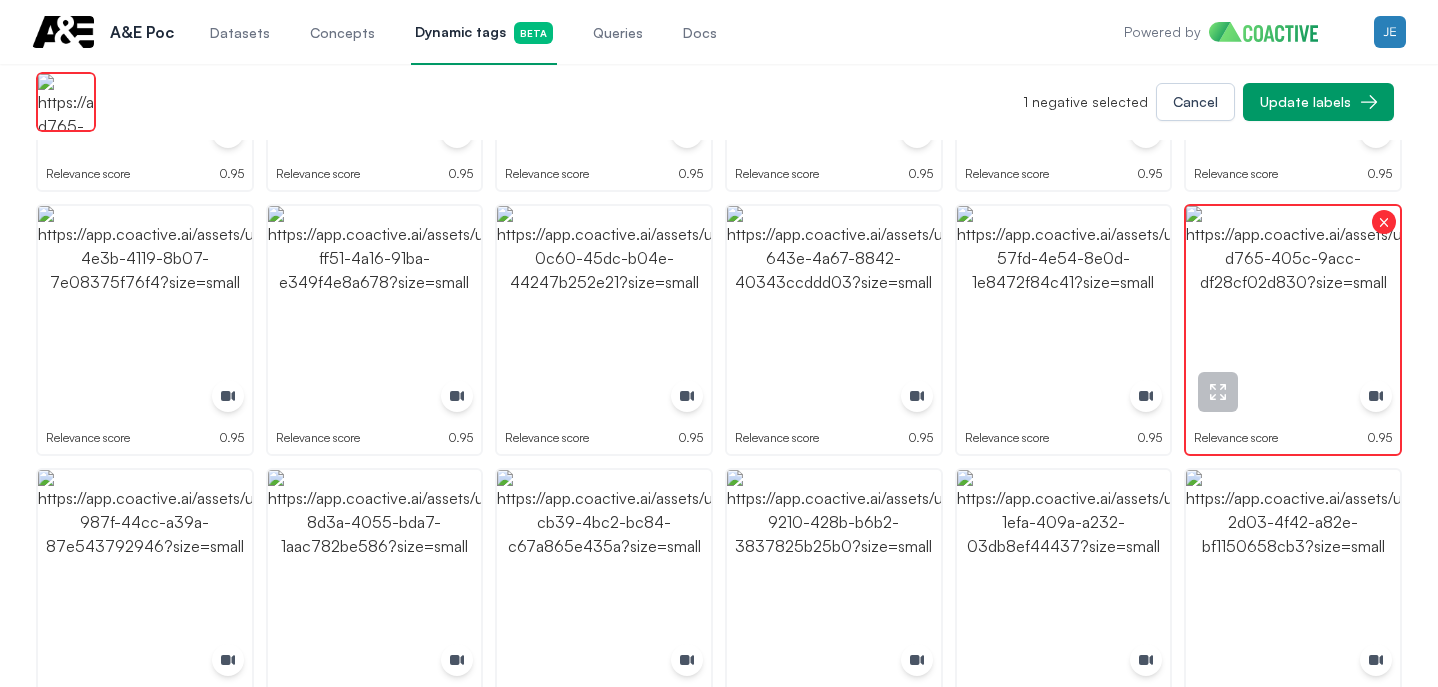 click at bounding box center [1293, 313] 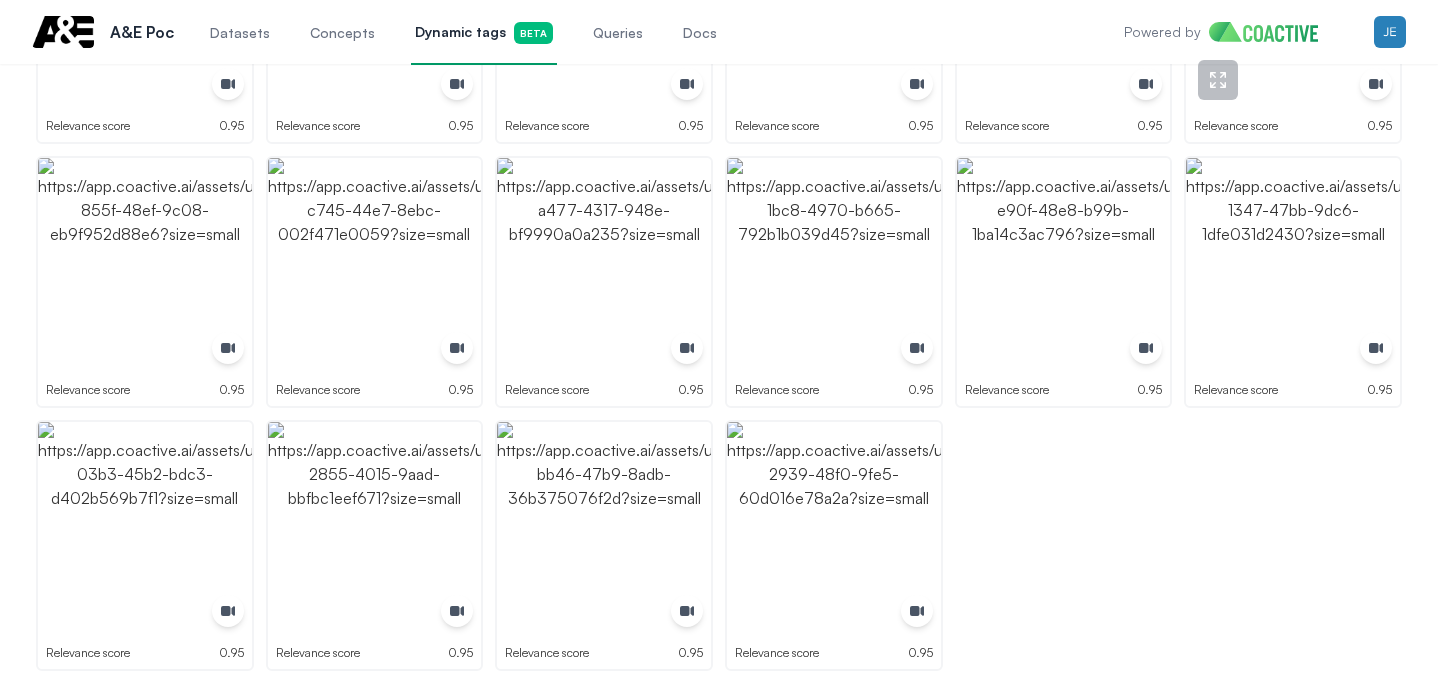 scroll, scrollTop: 4217, scrollLeft: 0, axis: vertical 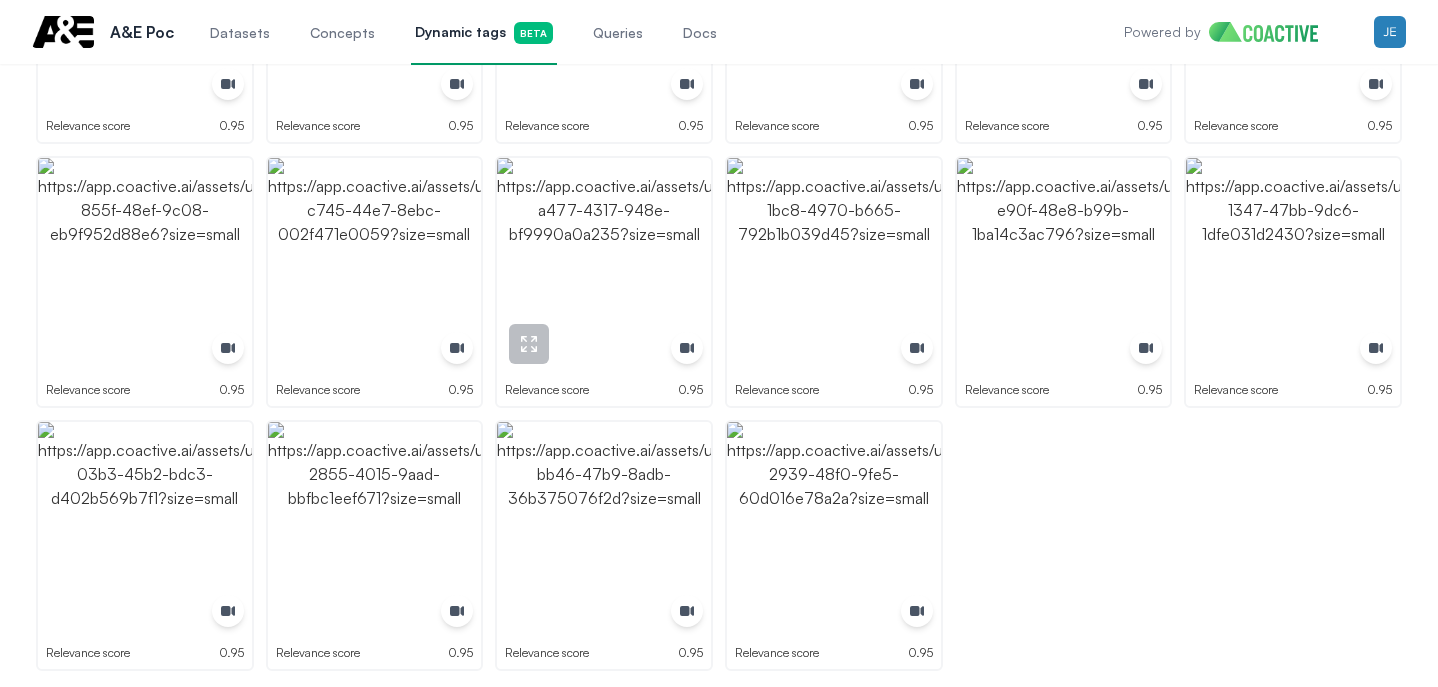 click at bounding box center [604, 265] 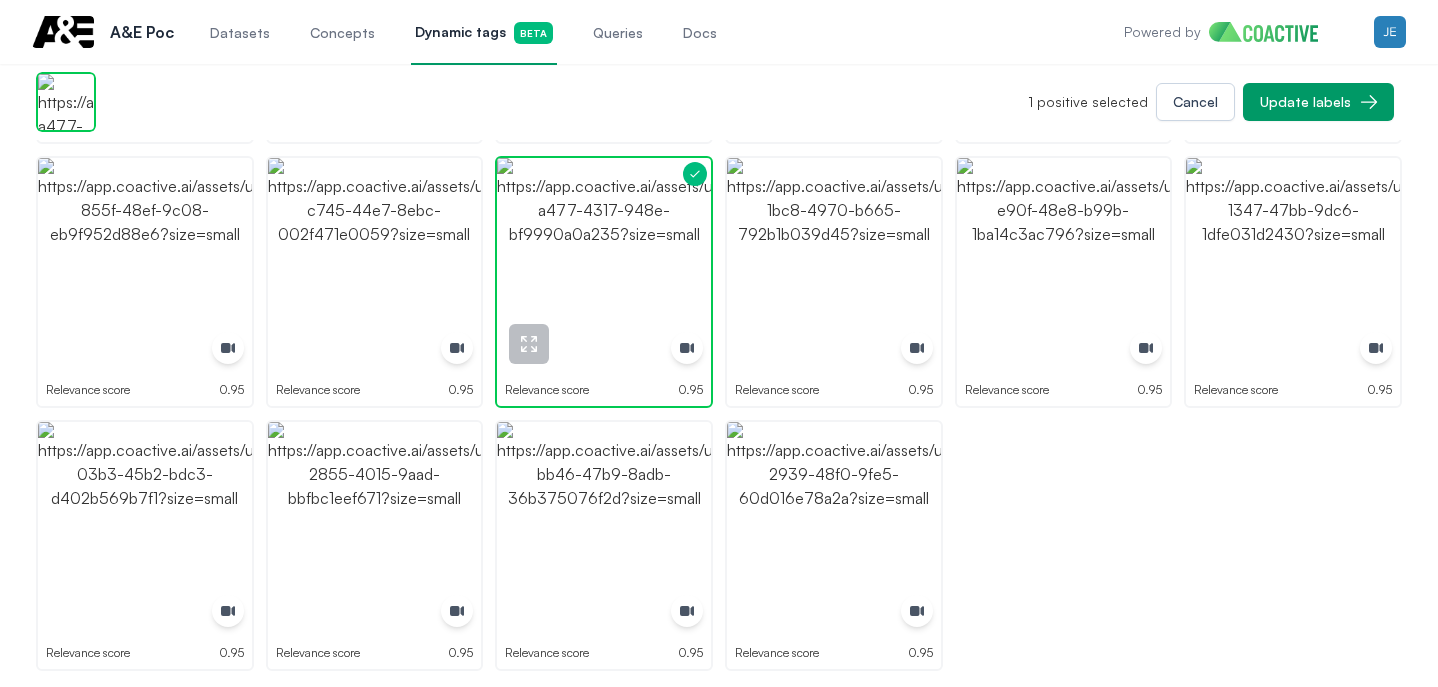 click at bounding box center (604, 265) 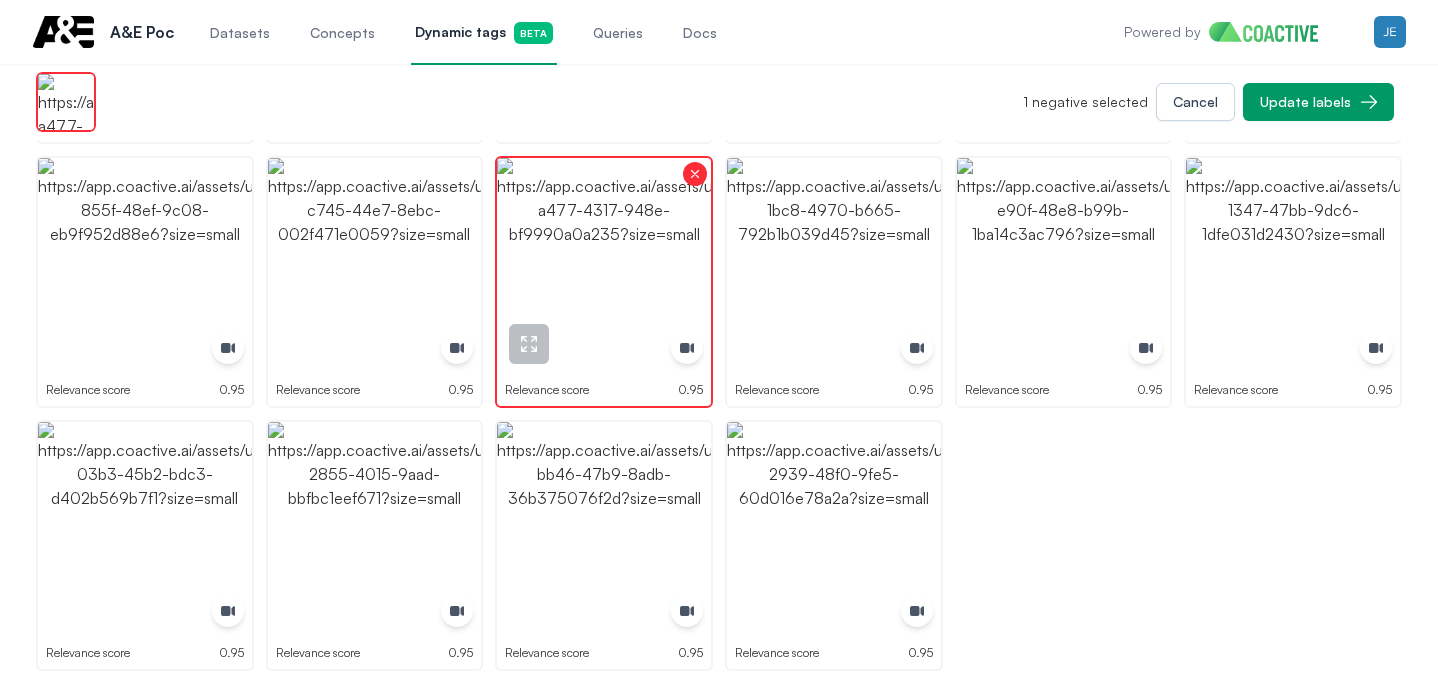 click at bounding box center [604, 265] 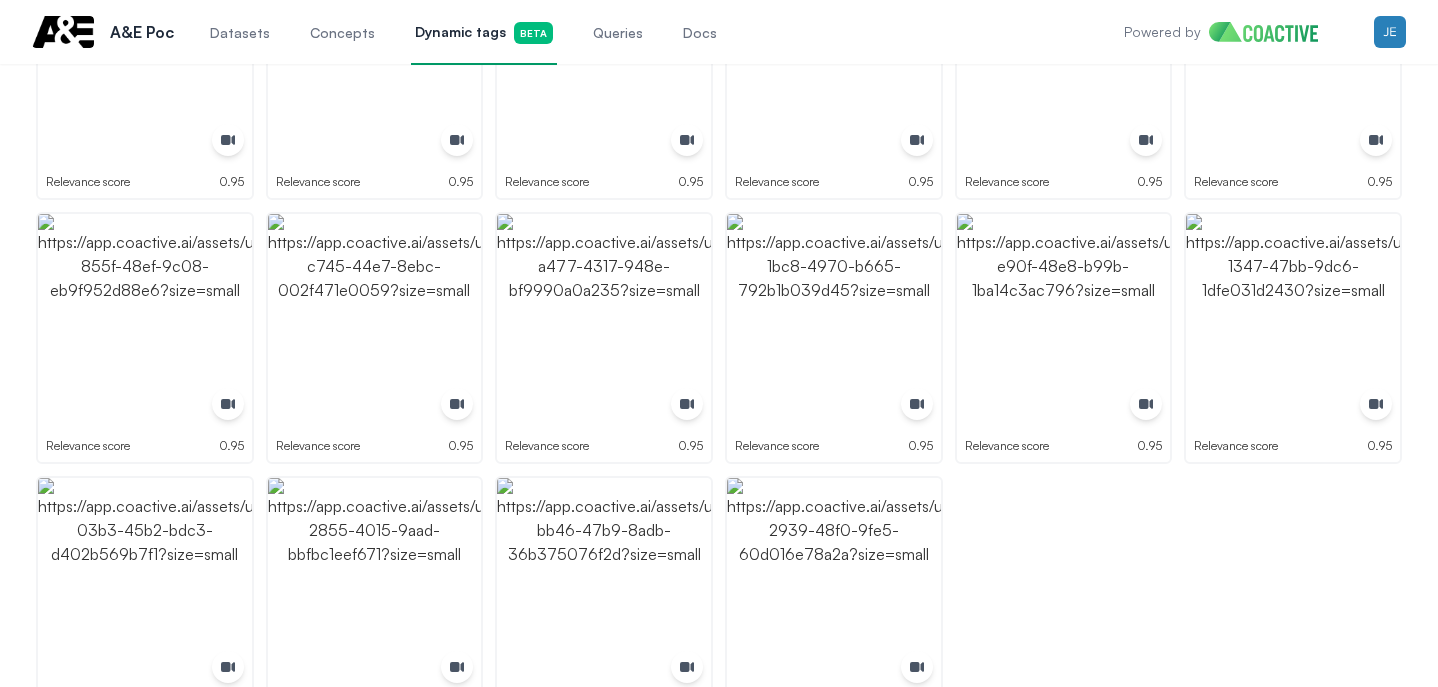 click on "Relevance score" at bounding box center [547, 446] 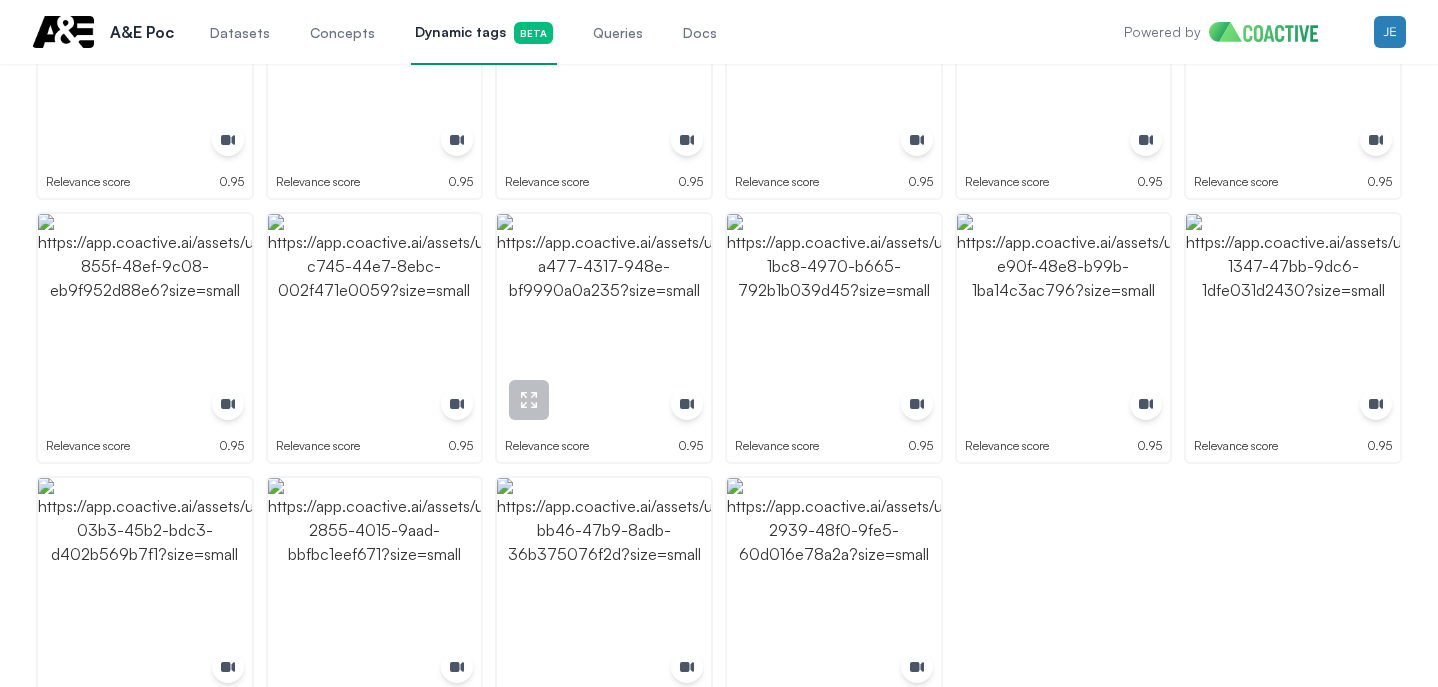 click at bounding box center [687, 404] 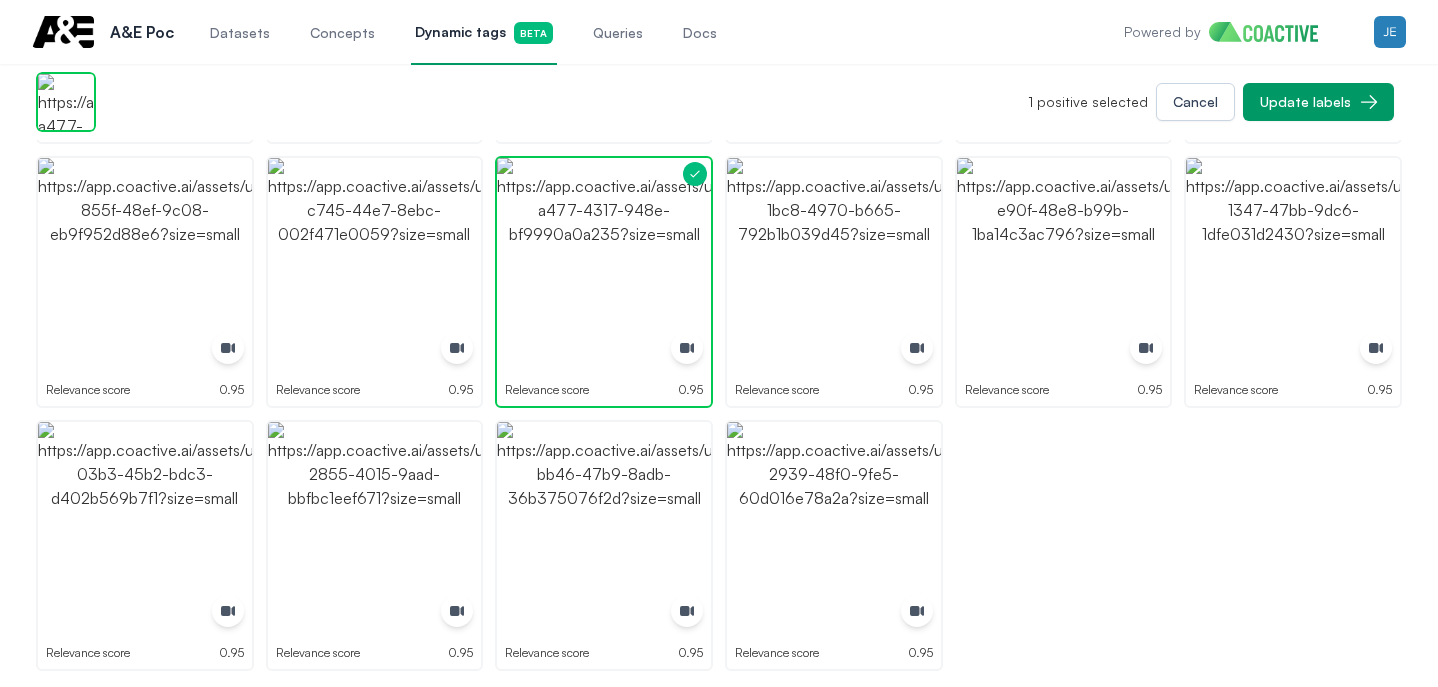 click at bounding box center (66, 102) 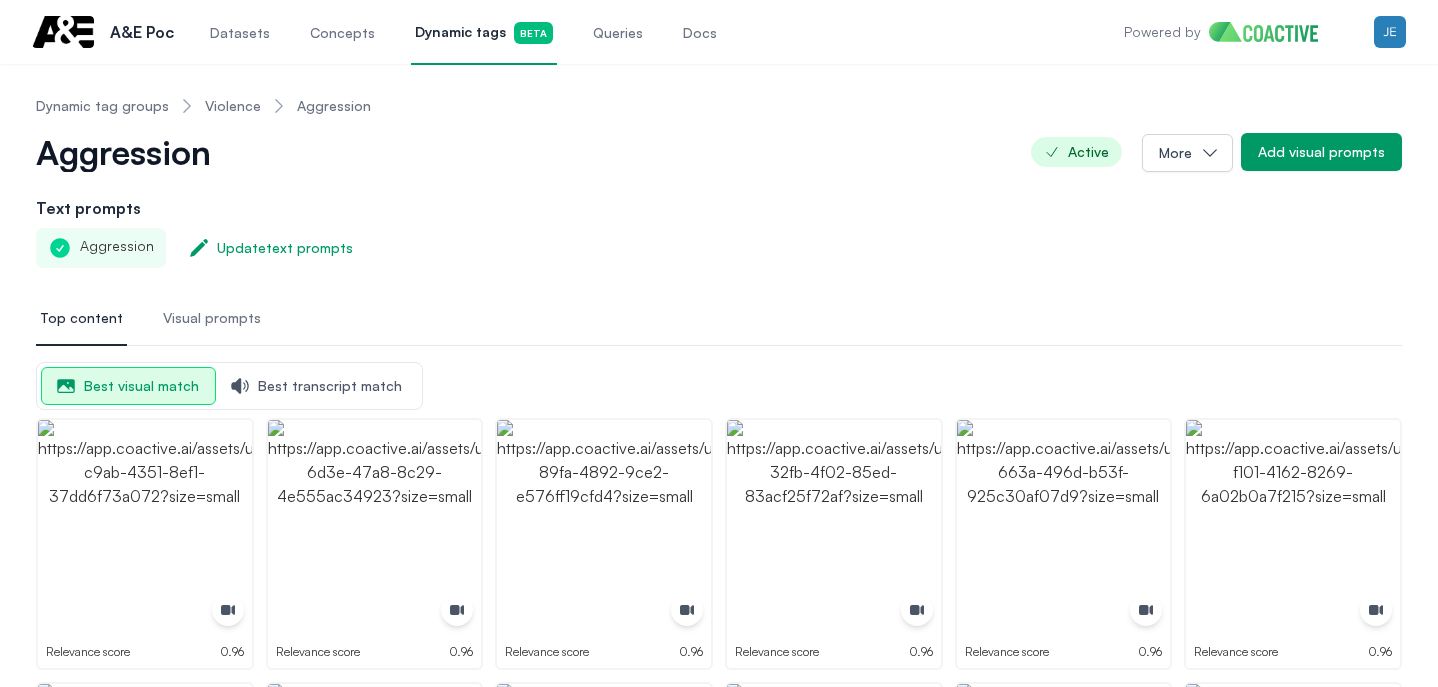 scroll, scrollTop: 0, scrollLeft: 0, axis: both 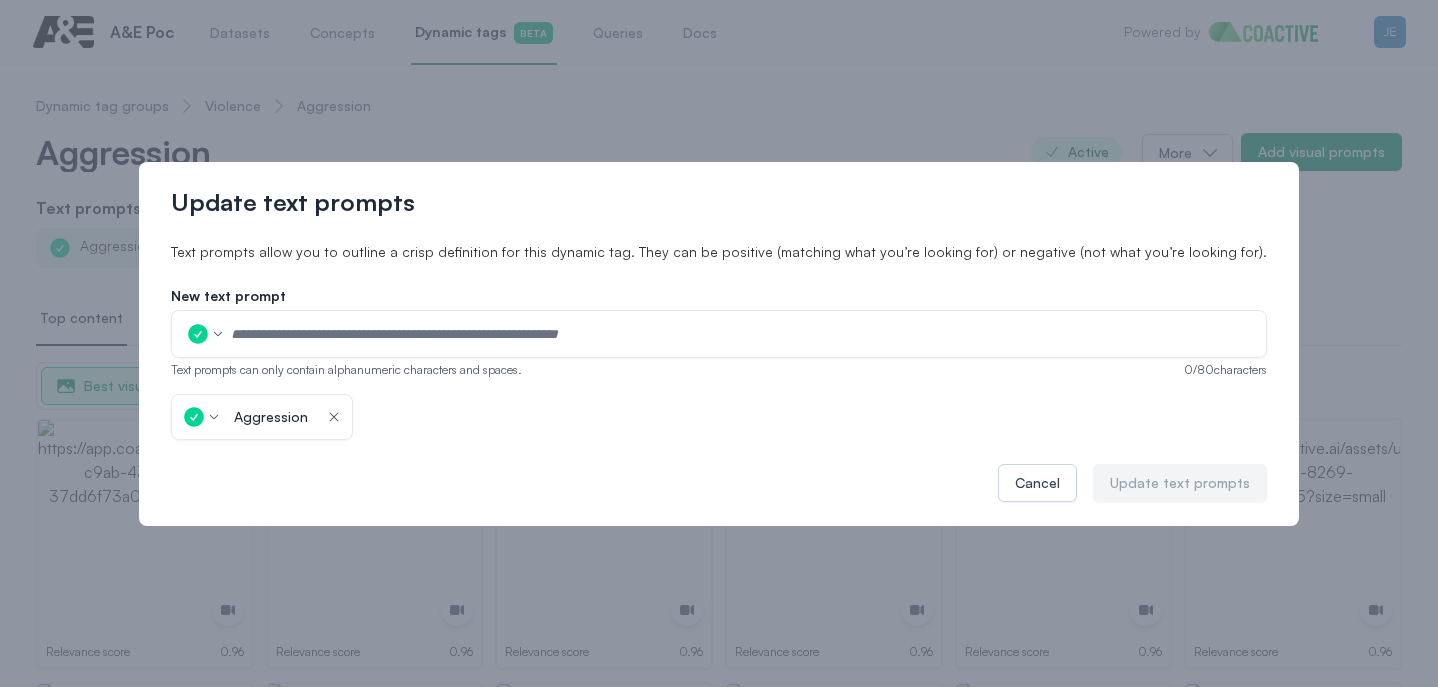 click on "Cancel" at bounding box center [1037, 483] 